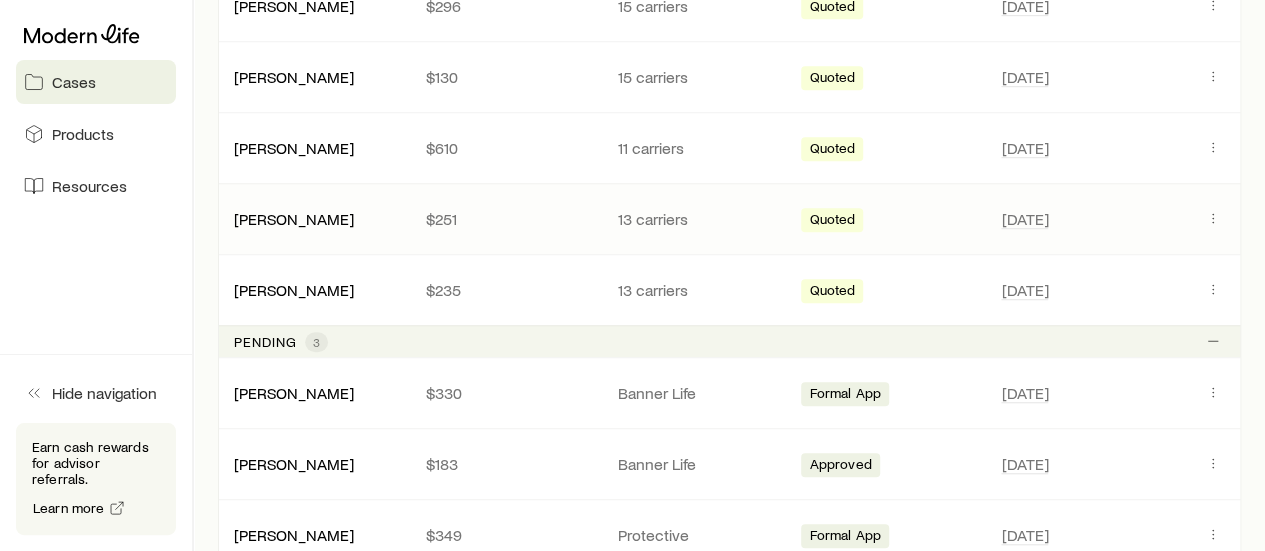 scroll, scrollTop: 636, scrollLeft: 0, axis: vertical 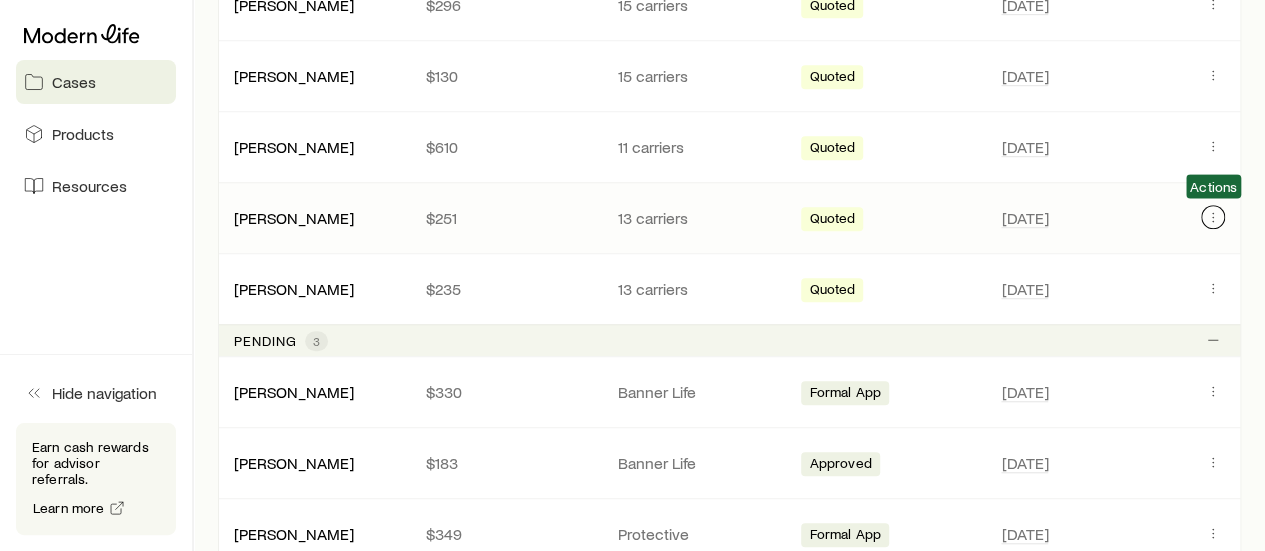 click 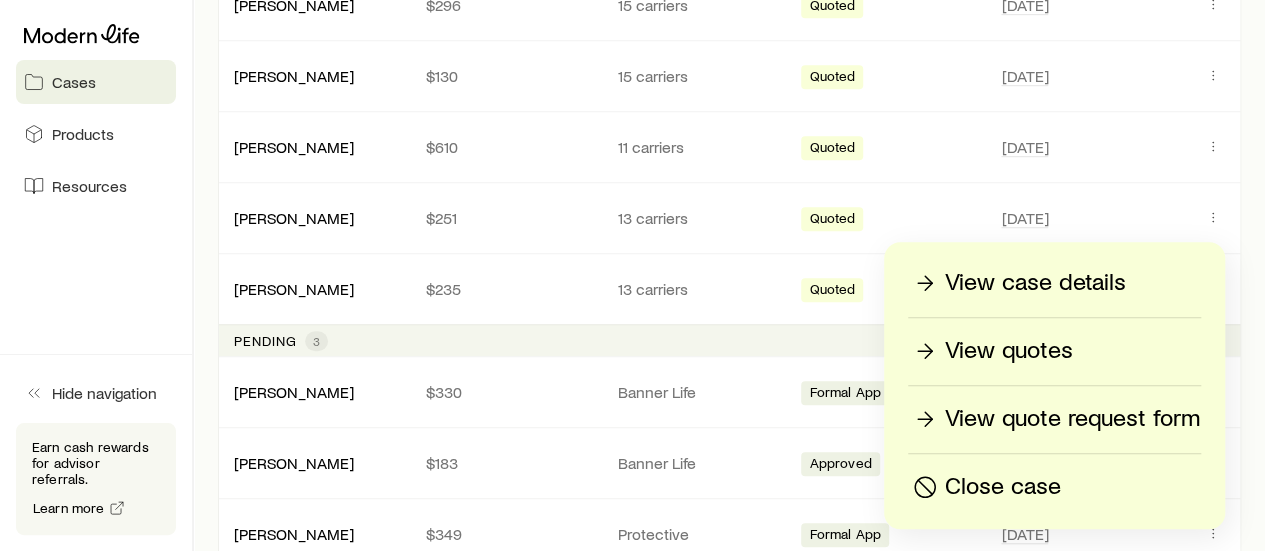 click on "View quotes" at bounding box center (1009, 351) 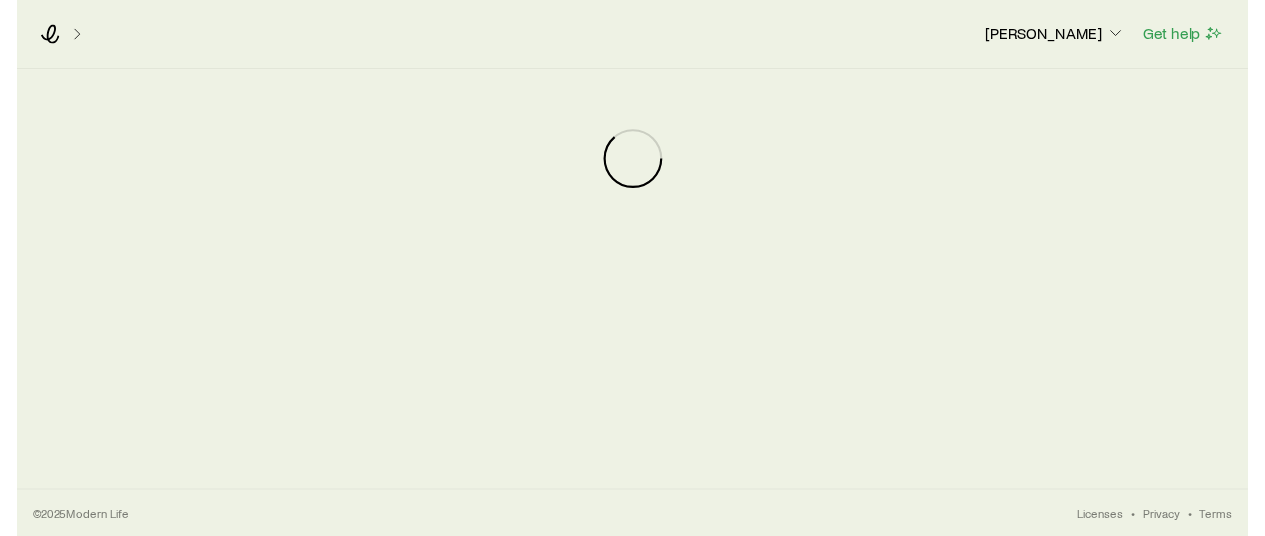 scroll, scrollTop: 0, scrollLeft: 0, axis: both 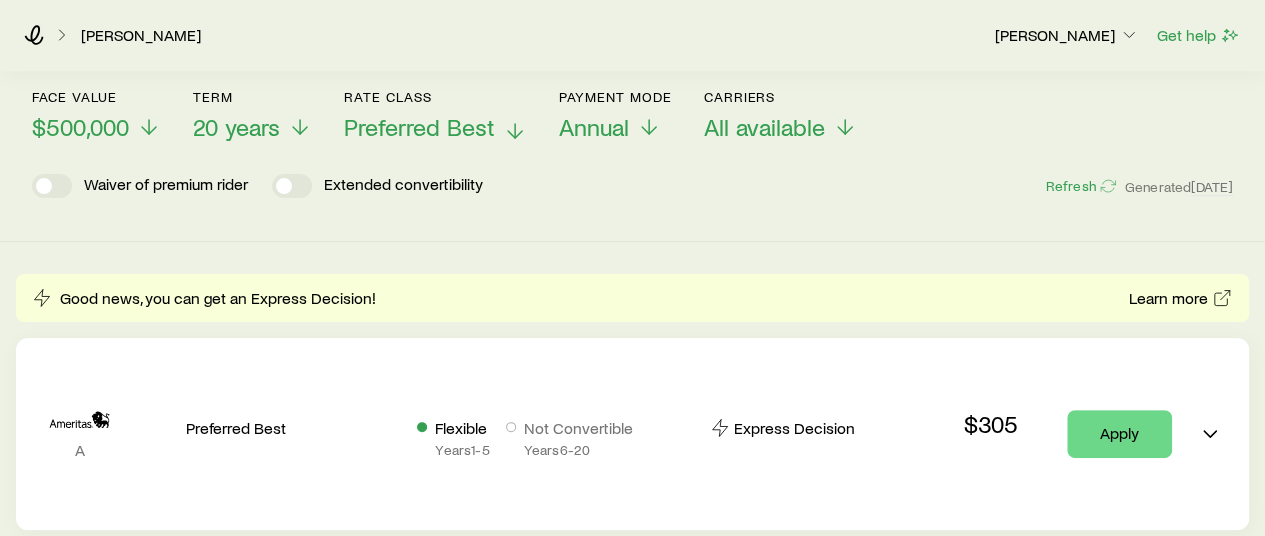 click on "Preferred Best" at bounding box center (419, 127) 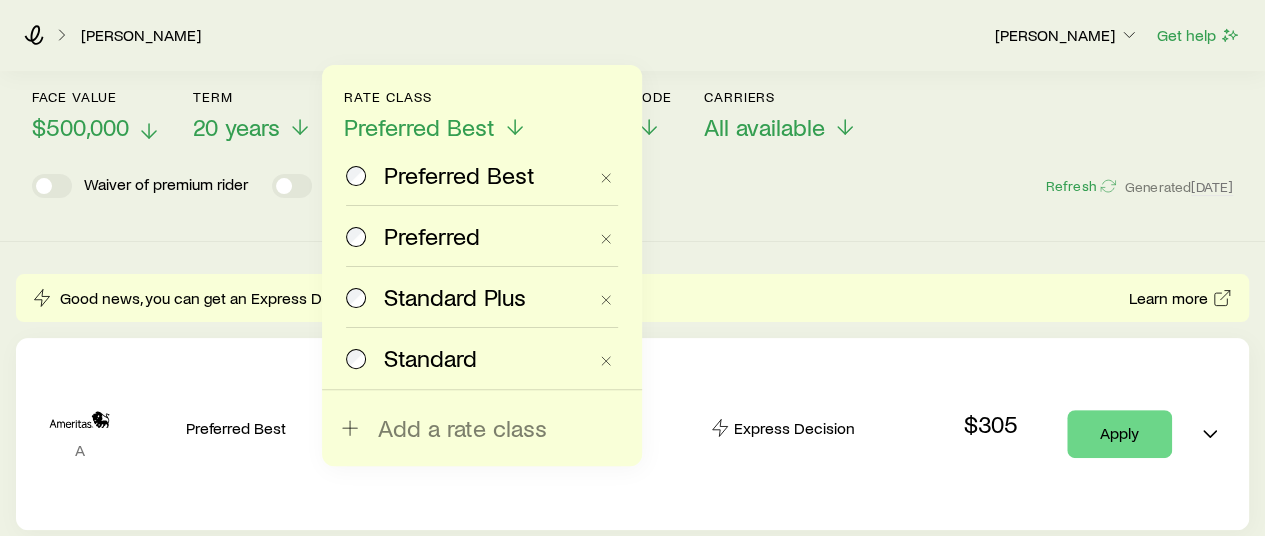 click on "$500,000" at bounding box center (80, 127) 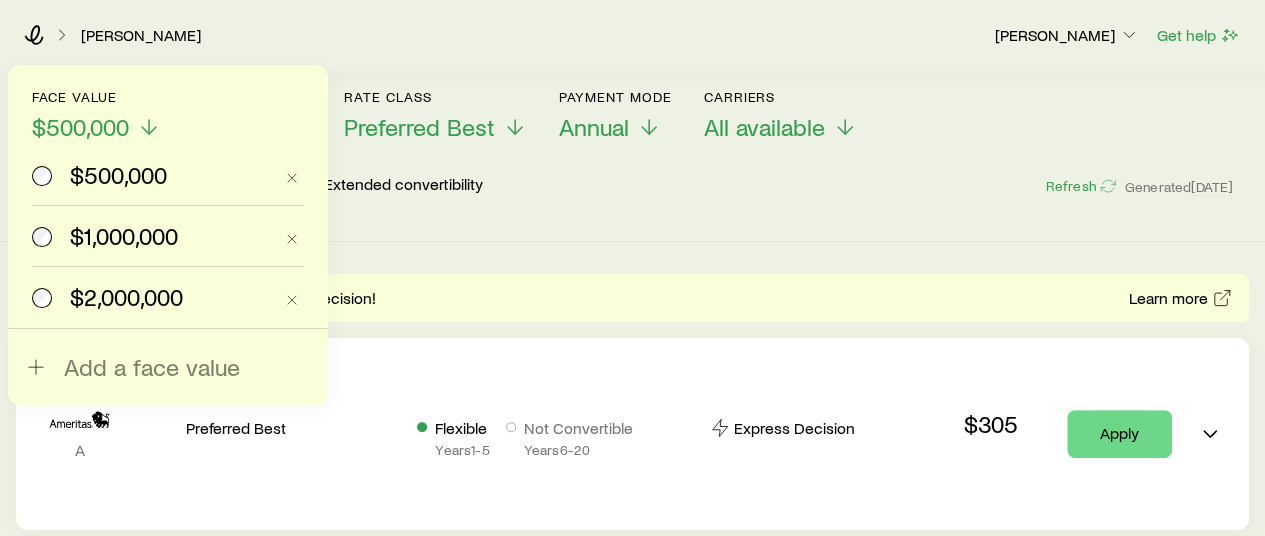 click on "$1,000,000" at bounding box center [124, 236] 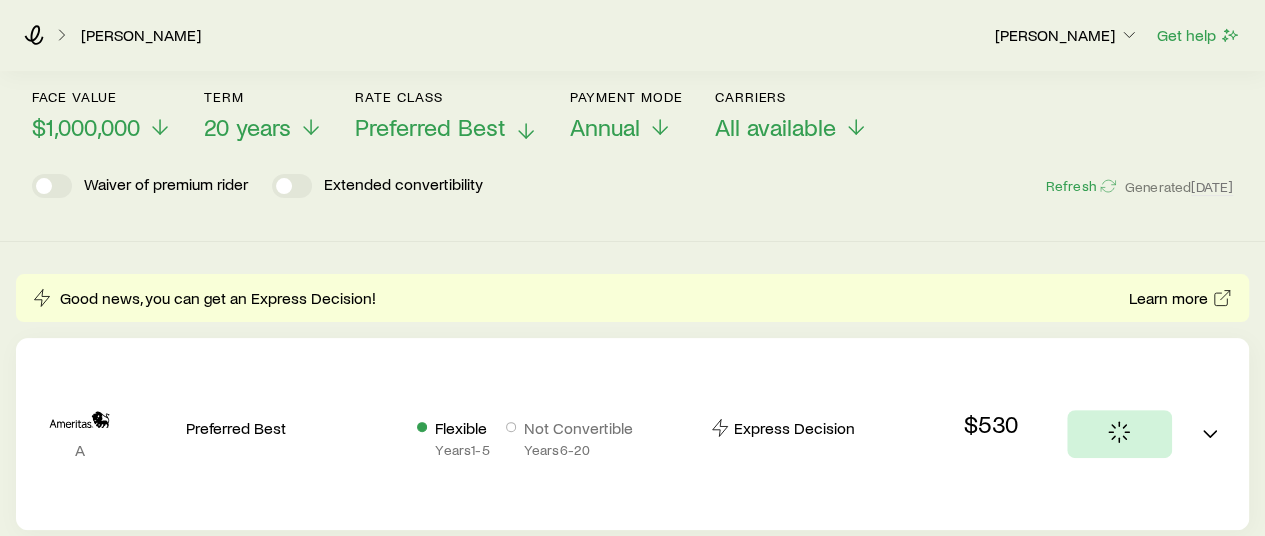 click on "Preferred Best" at bounding box center [430, 127] 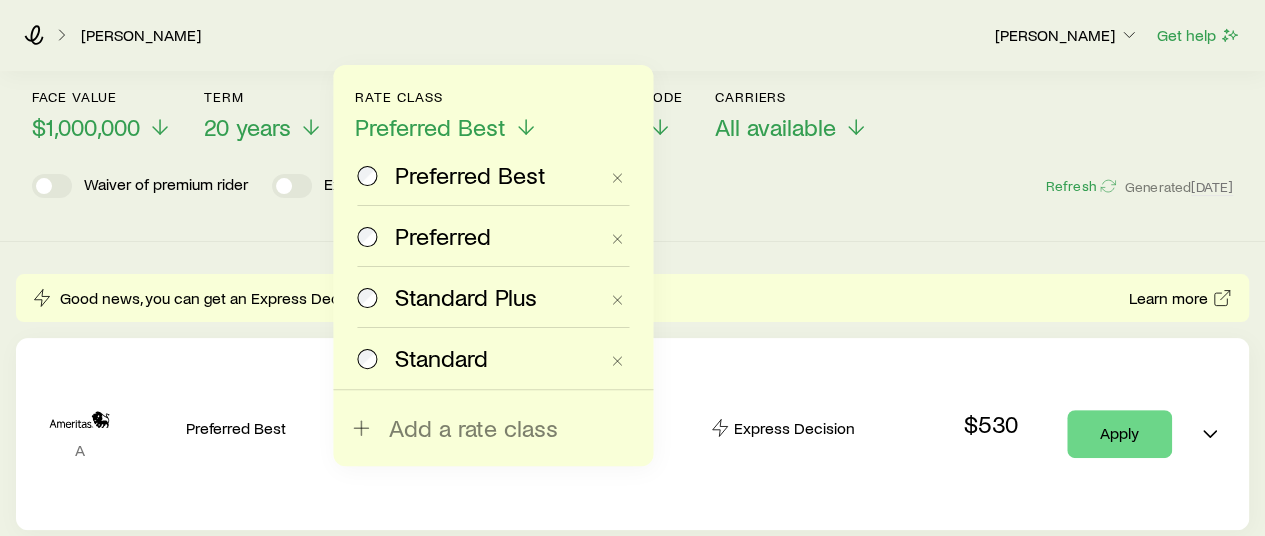 click on "Face value $1,000,000 Term 20 years Rate Class Preferred Best Preferred Best Preferred Standard Plus Standard Add a rate class Payment Mode Annual Carriers All available Waiver of premium rider Extended convertibility Refresh Generated  [DATE]" at bounding box center [632, 149] 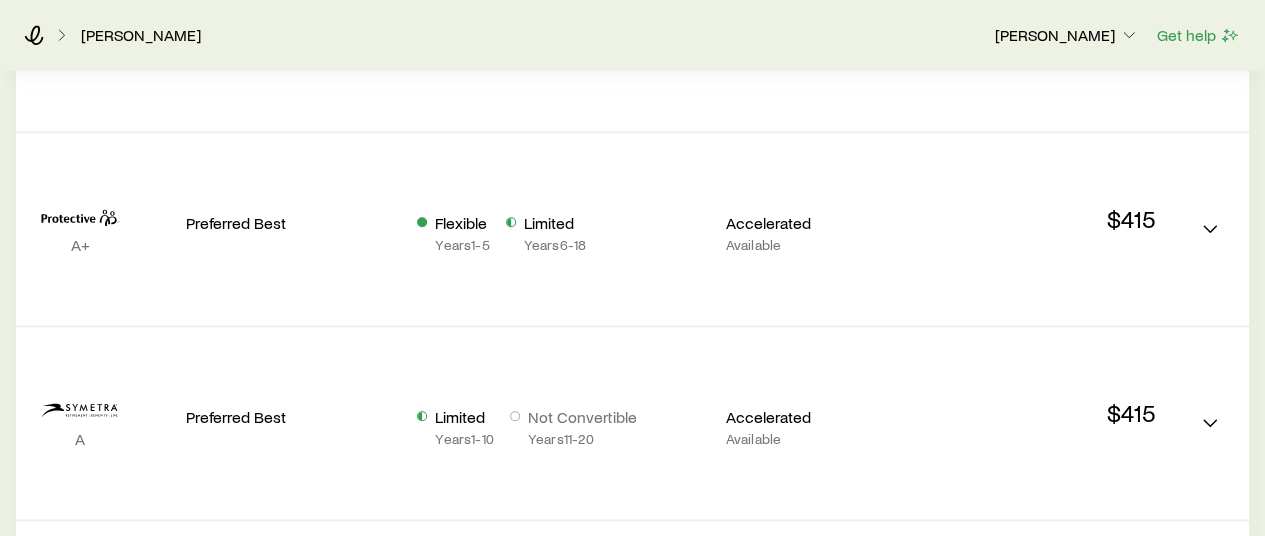 scroll, scrollTop: 847, scrollLeft: 0, axis: vertical 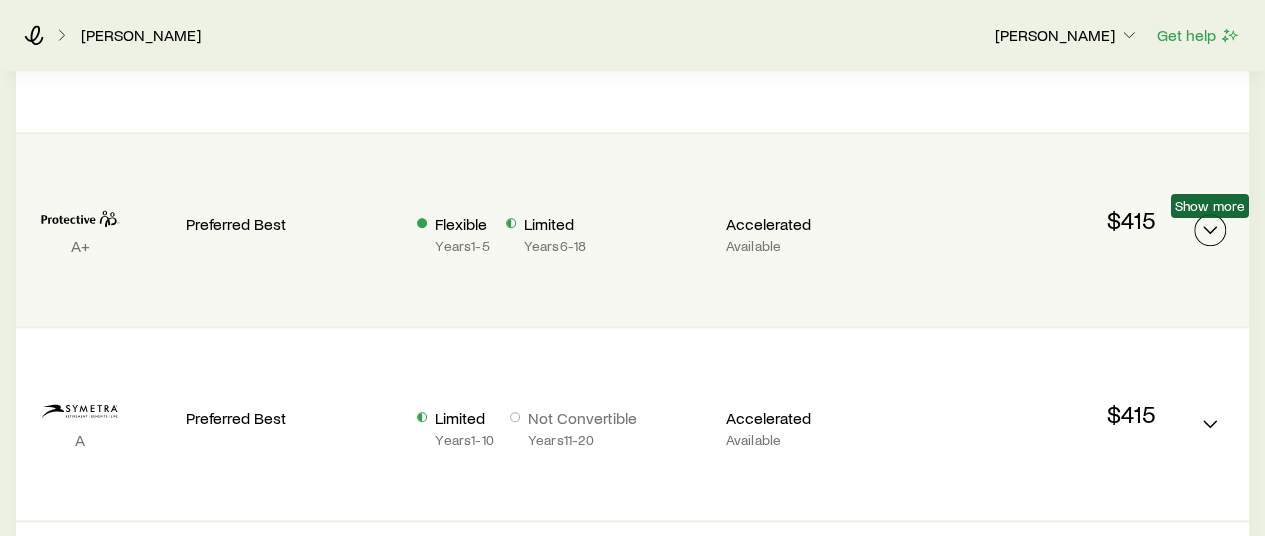 click 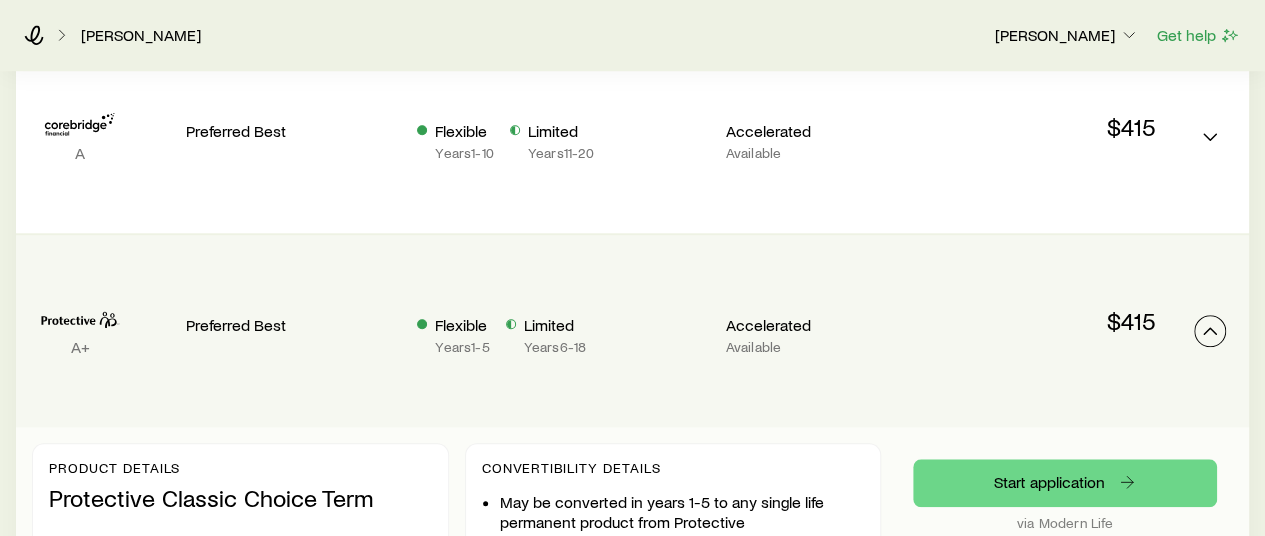 scroll, scrollTop: 744, scrollLeft: 0, axis: vertical 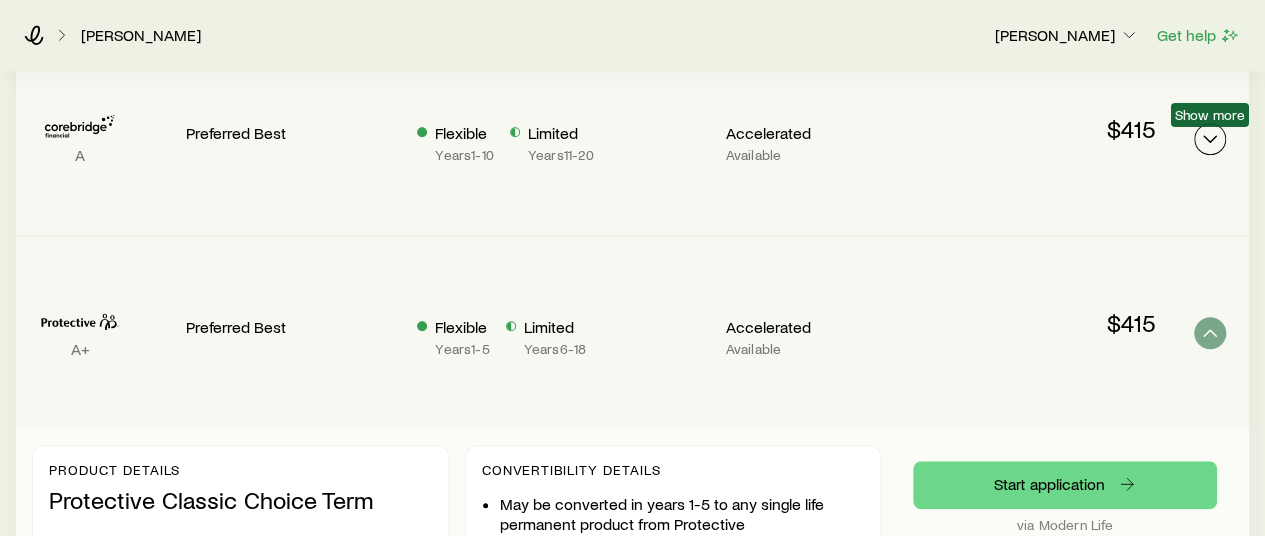 click 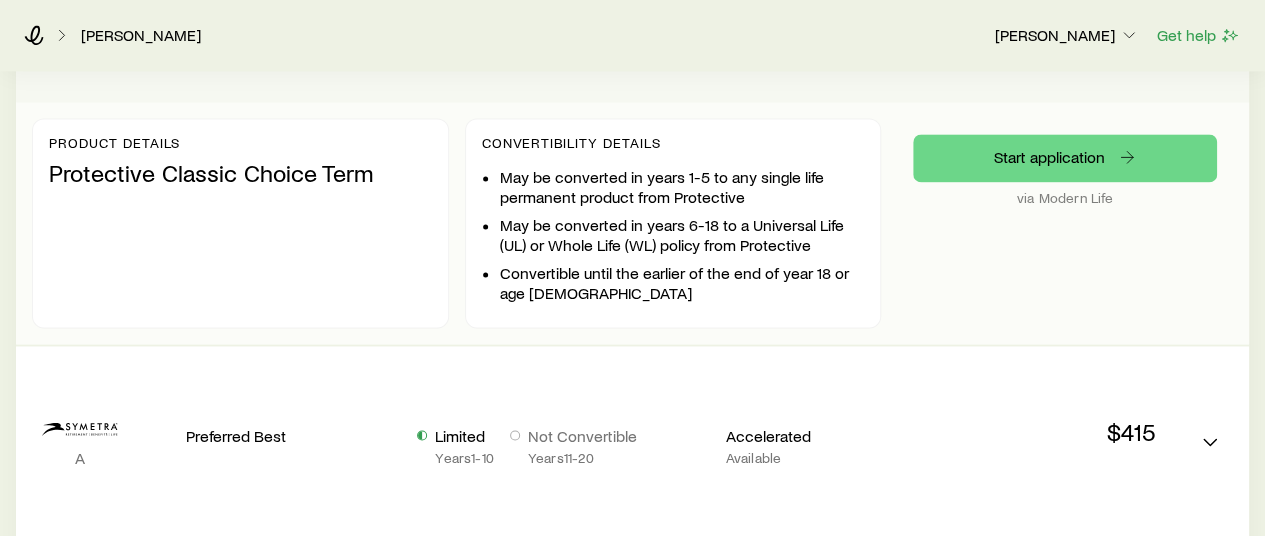 scroll, scrollTop: 1258, scrollLeft: 0, axis: vertical 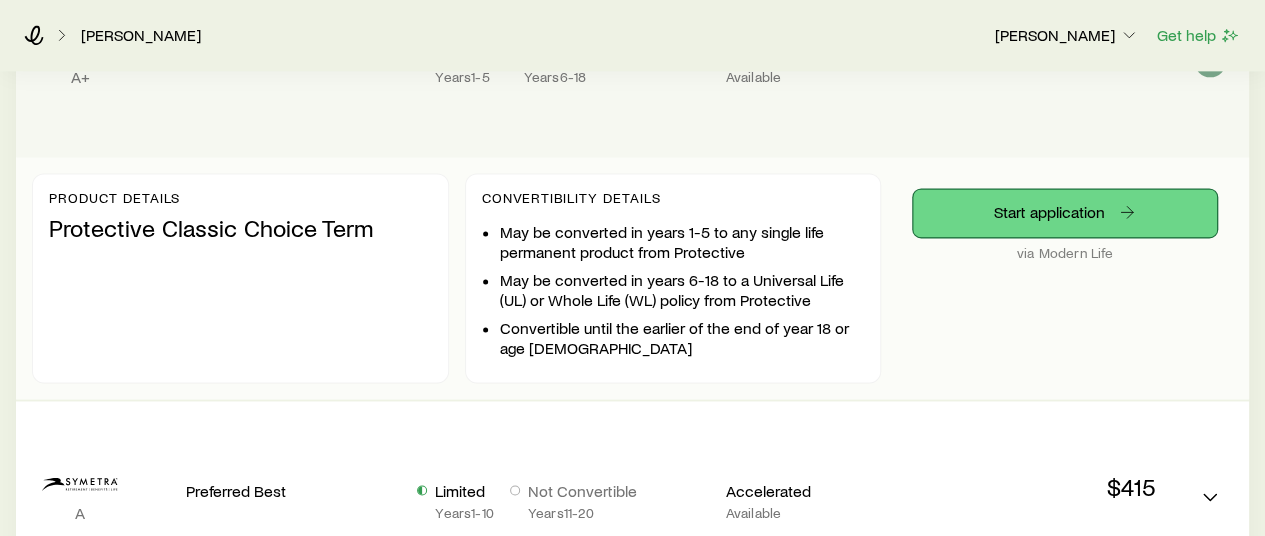click on "Start application" at bounding box center (1065, 213) 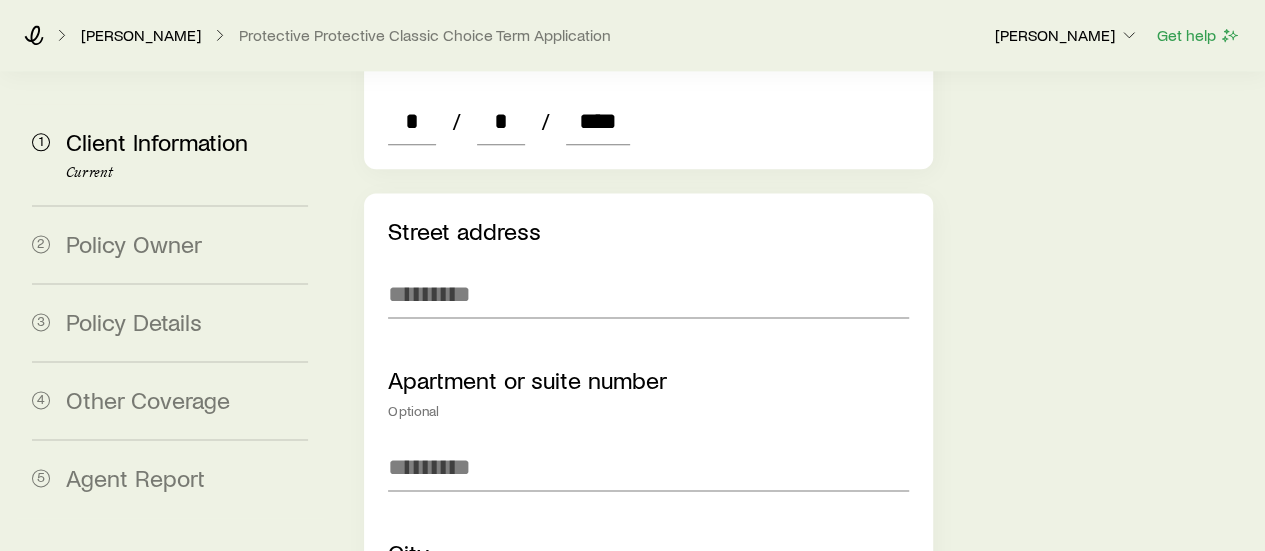 scroll, scrollTop: 1245, scrollLeft: 0, axis: vertical 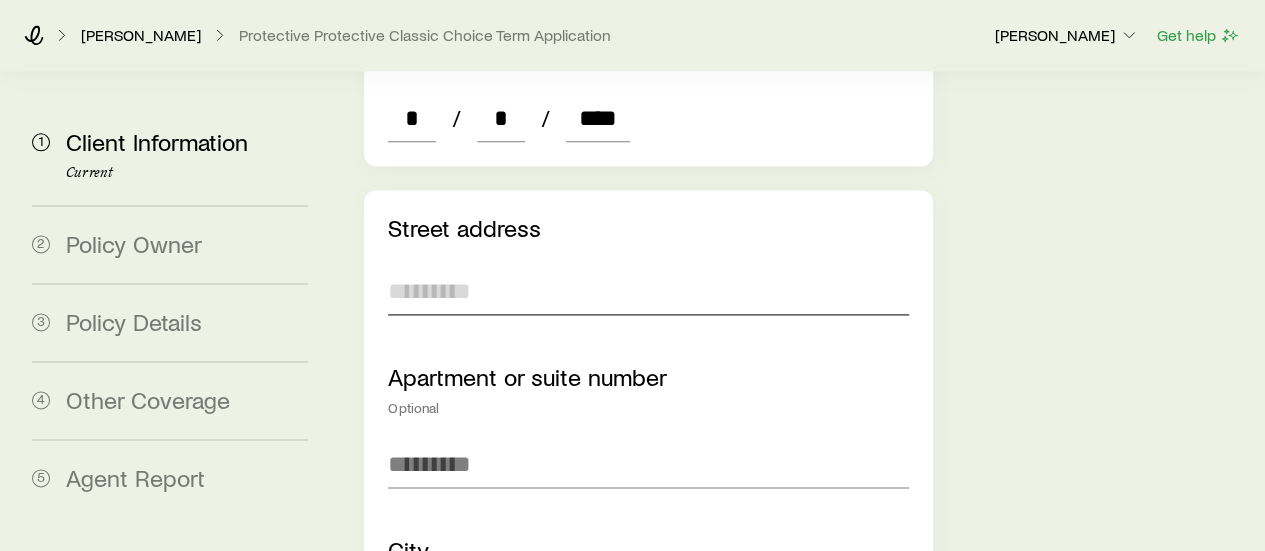 click at bounding box center [648, 291] 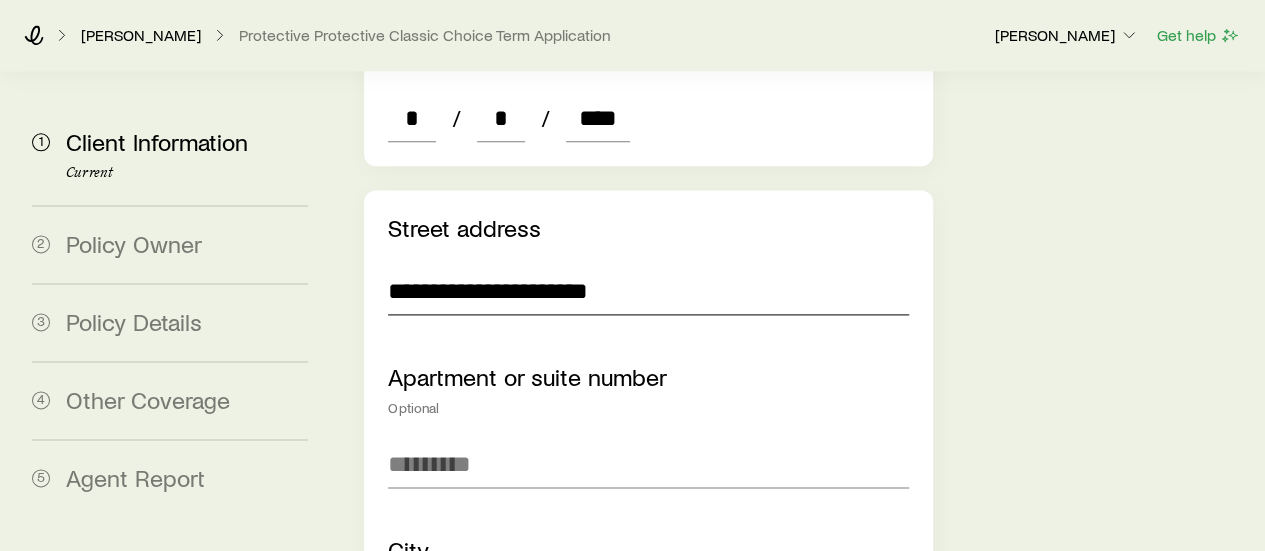 type on "**********" 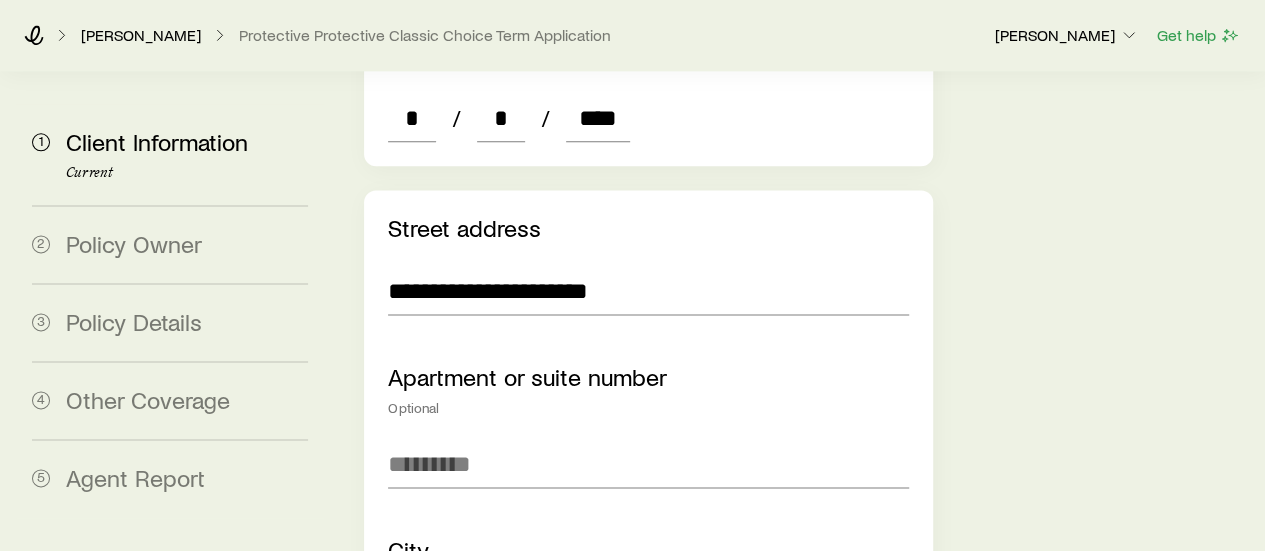 scroll, scrollTop: 1248, scrollLeft: 0, axis: vertical 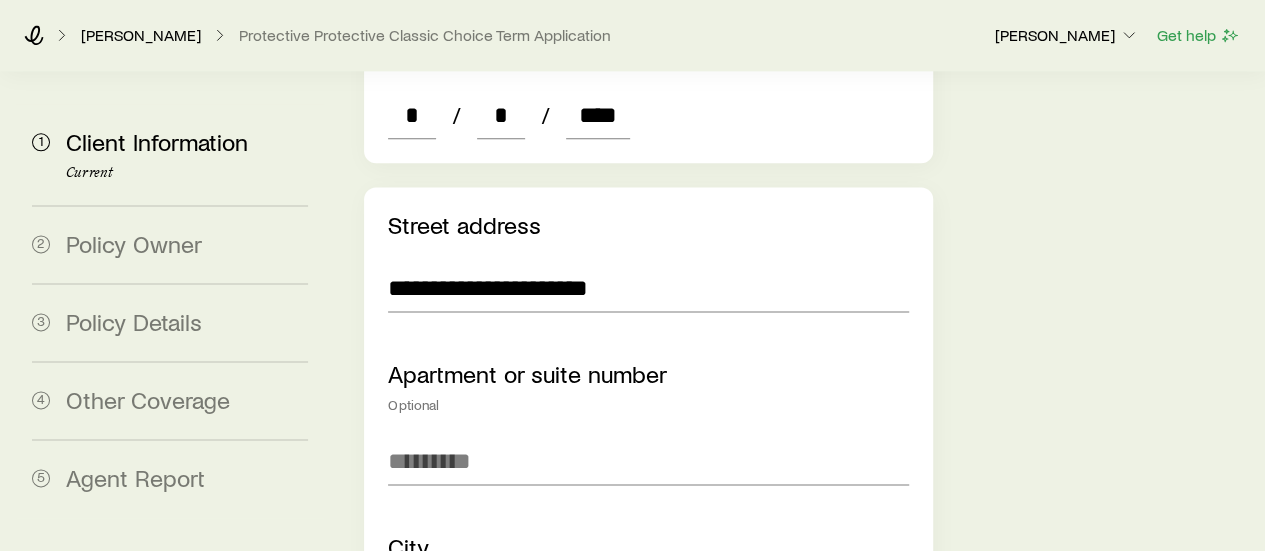 type on "*********" 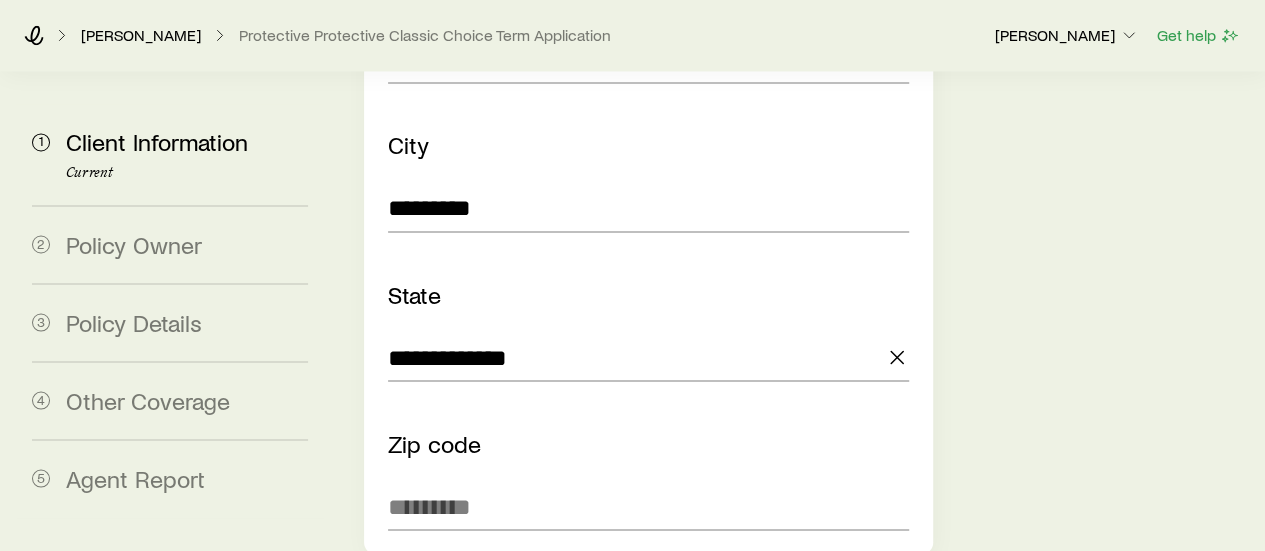 type 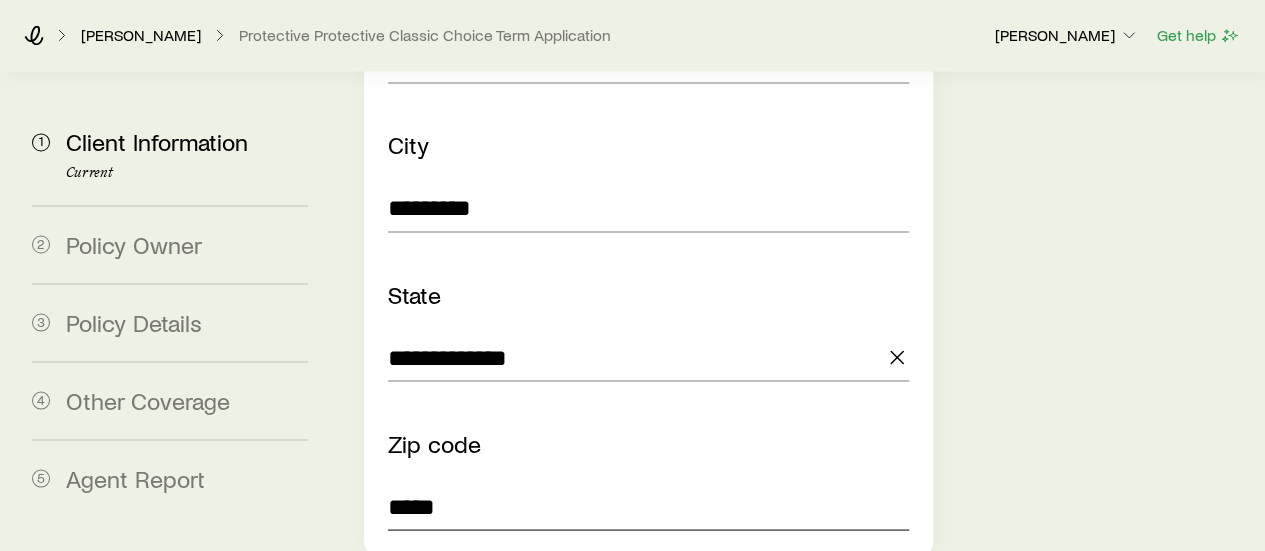 type on "*****" 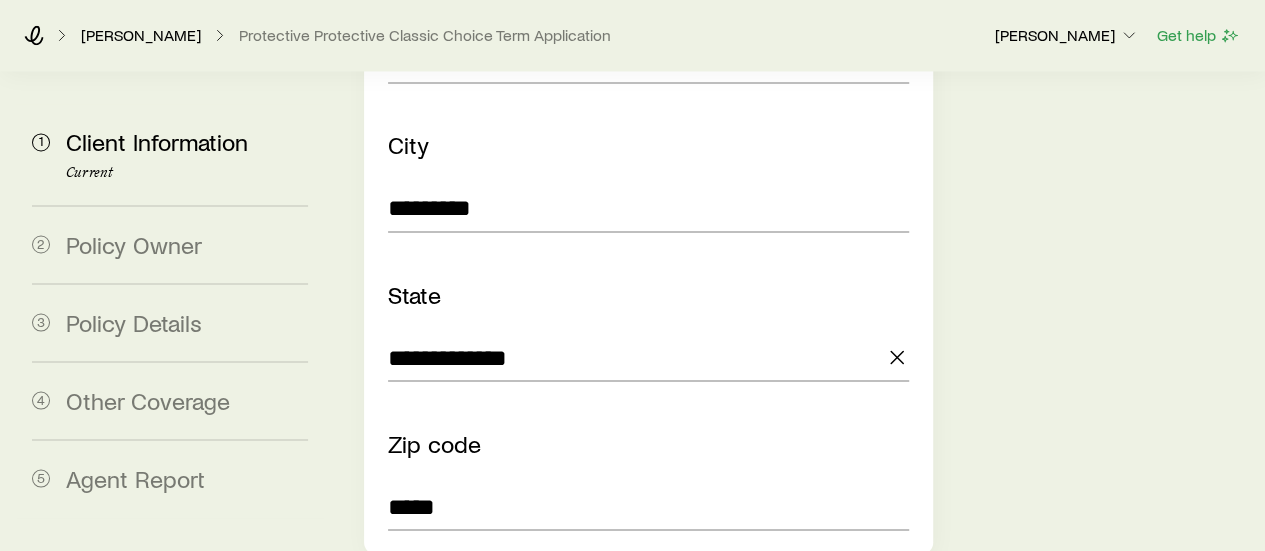 scroll, scrollTop: 1971, scrollLeft: 0, axis: vertical 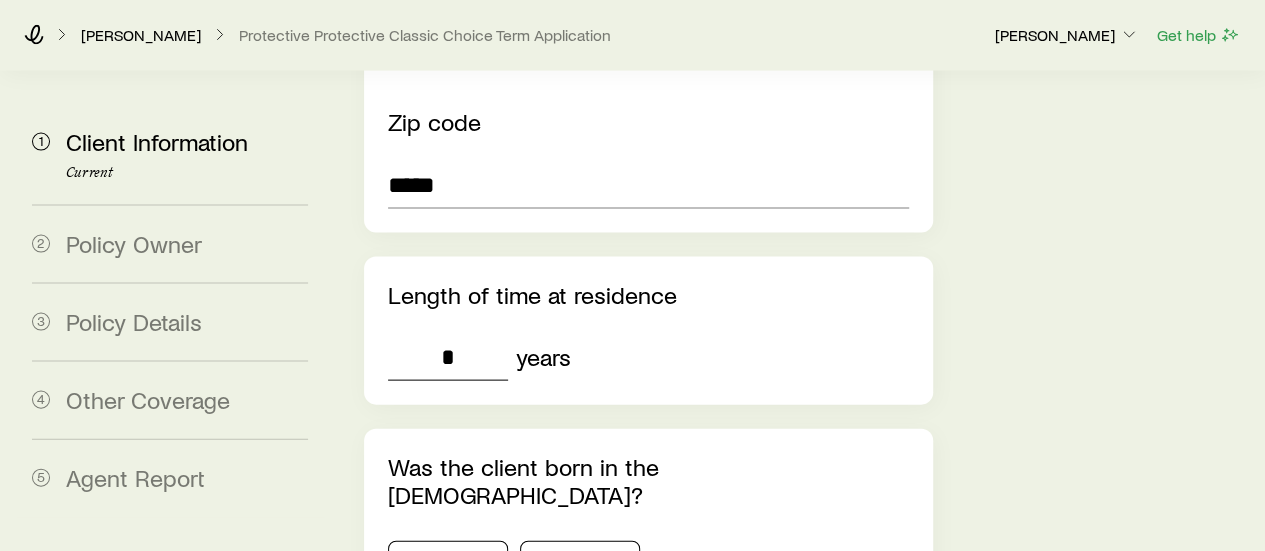 type on "*" 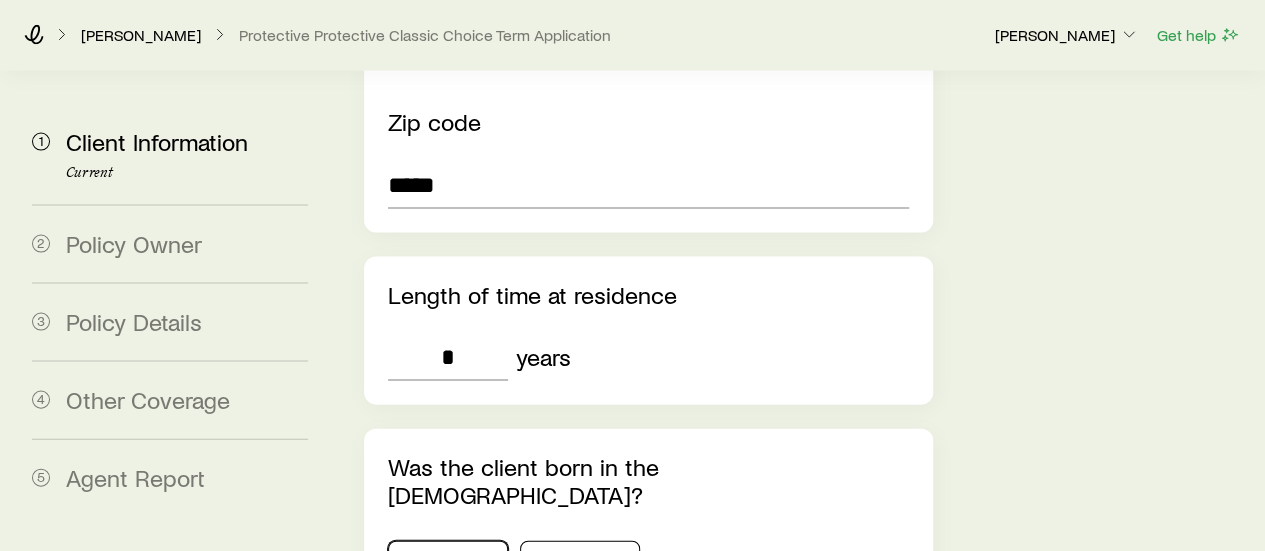 type 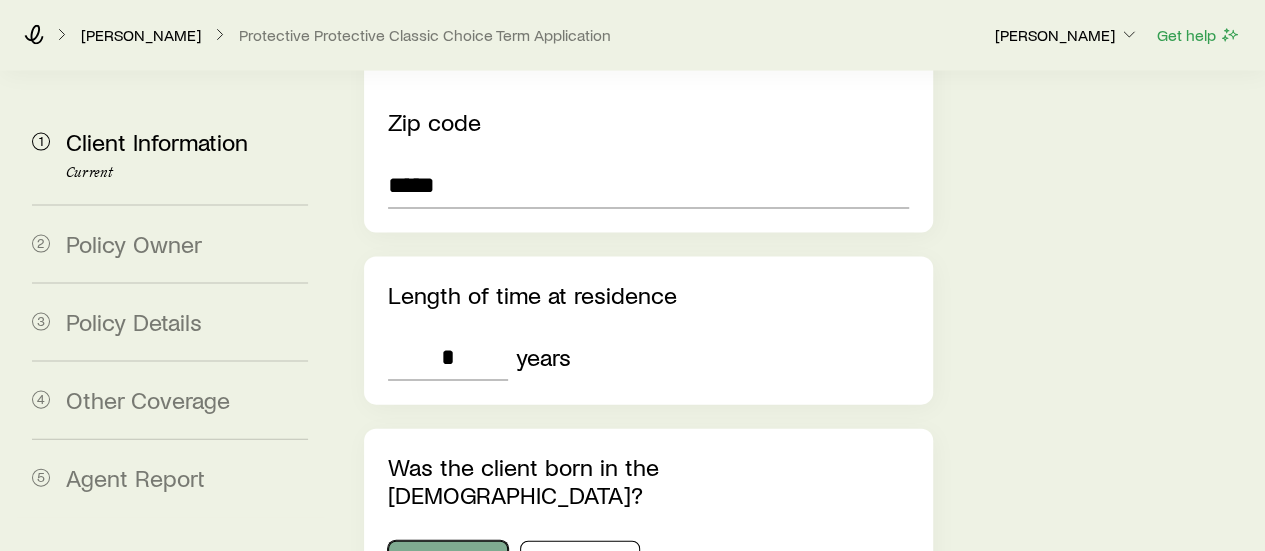 click on "Yes" at bounding box center [448, 561] 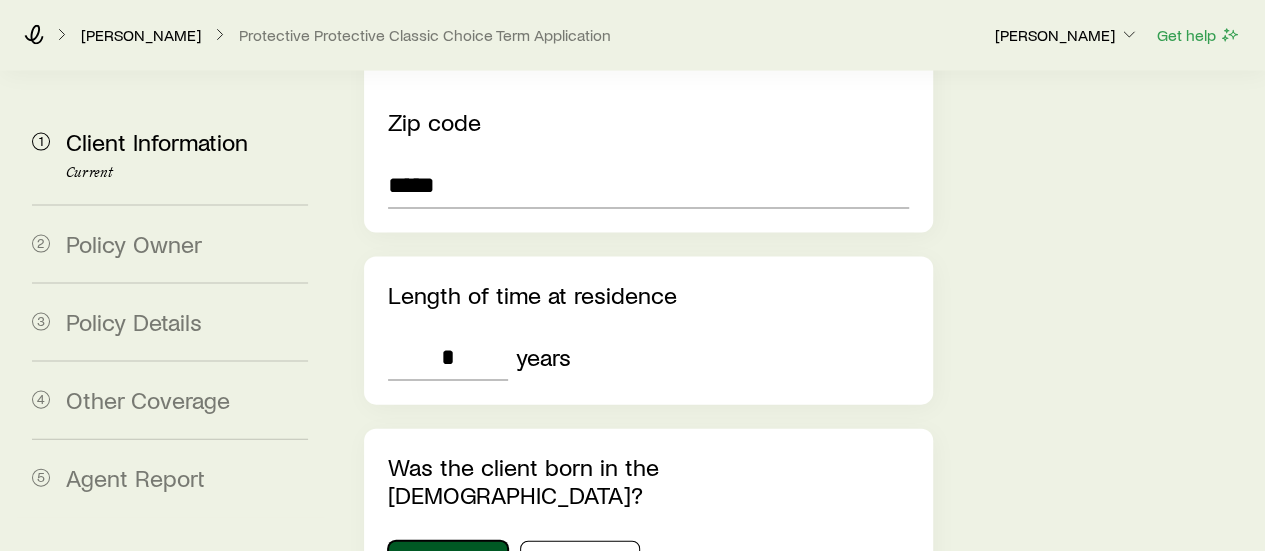 scroll, scrollTop: 2289, scrollLeft: 0, axis: vertical 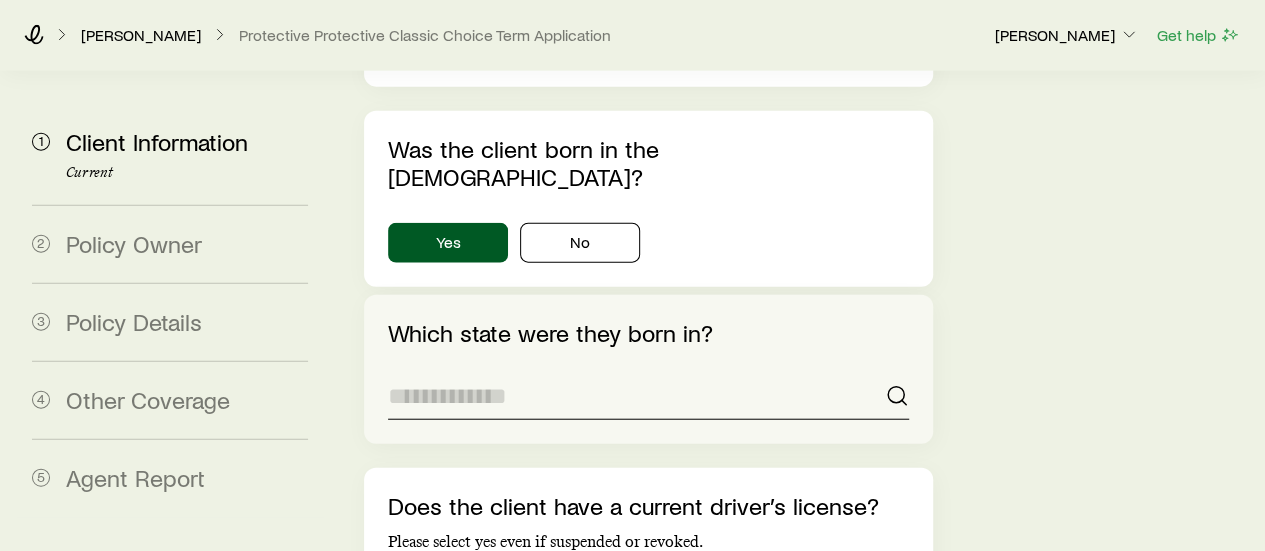 click at bounding box center [648, 396] 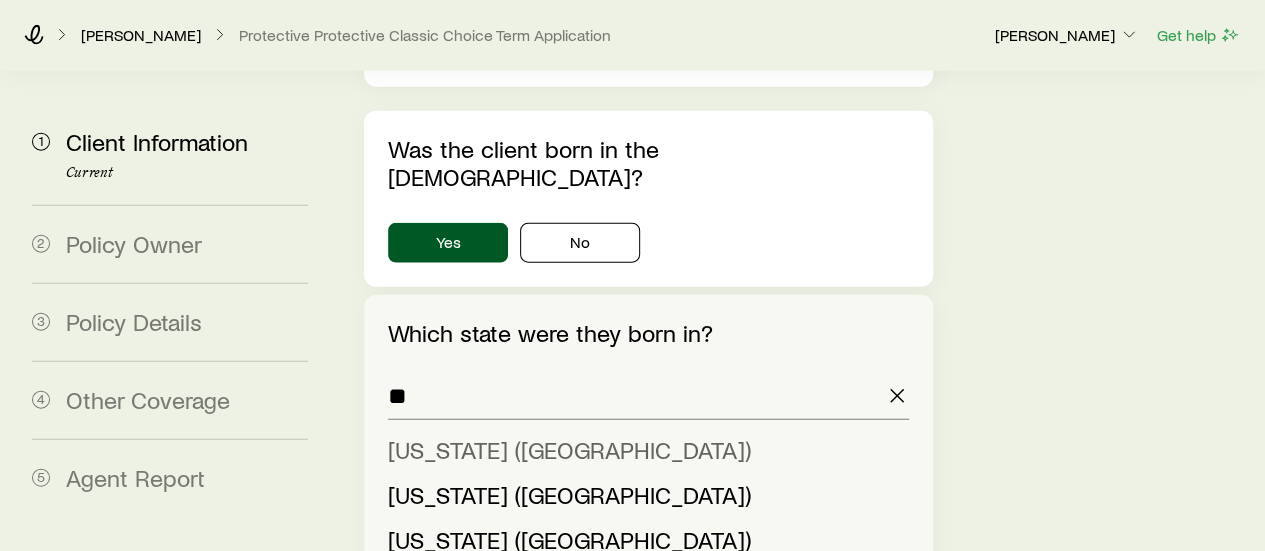 click on "[US_STATE] ([GEOGRAPHIC_DATA])" at bounding box center [569, 449] 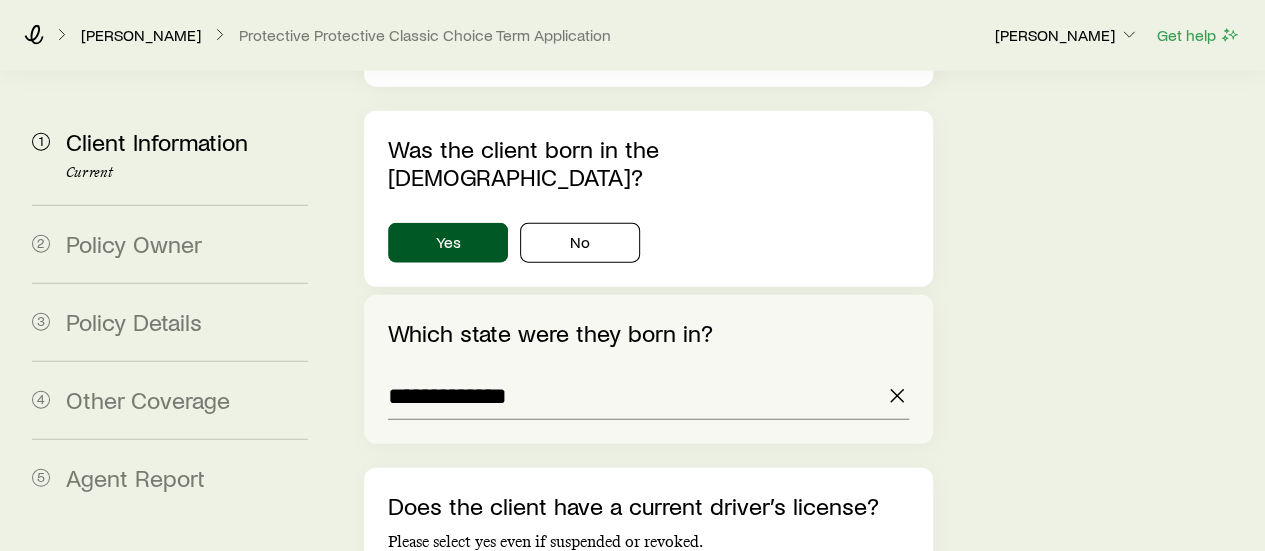 scroll, scrollTop: 2373, scrollLeft: 0, axis: vertical 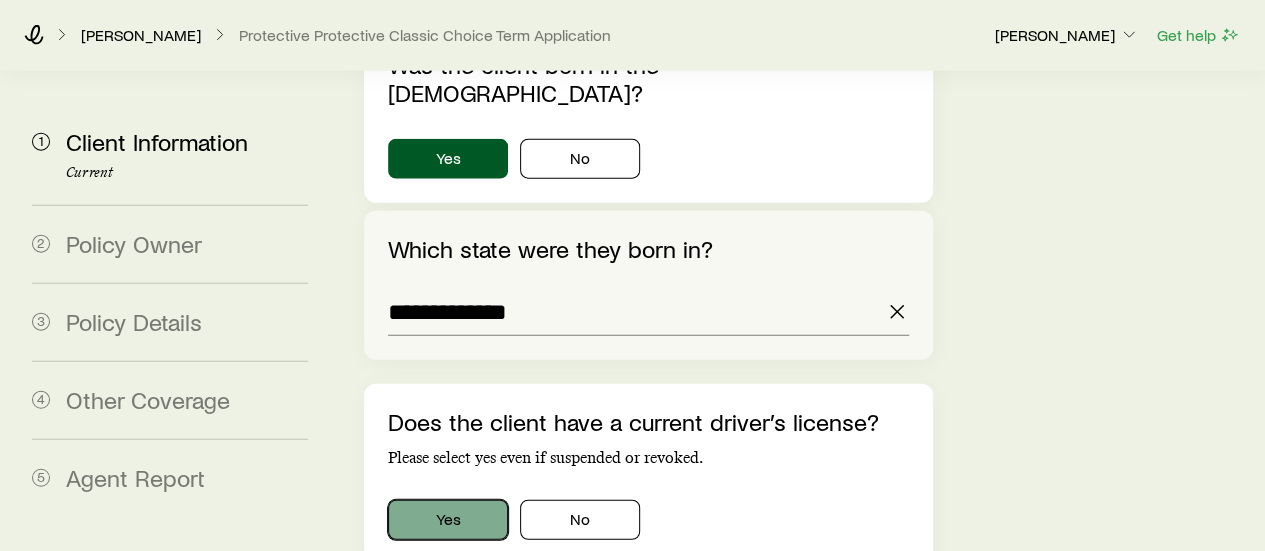 click on "Yes" at bounding box center (448, 520) 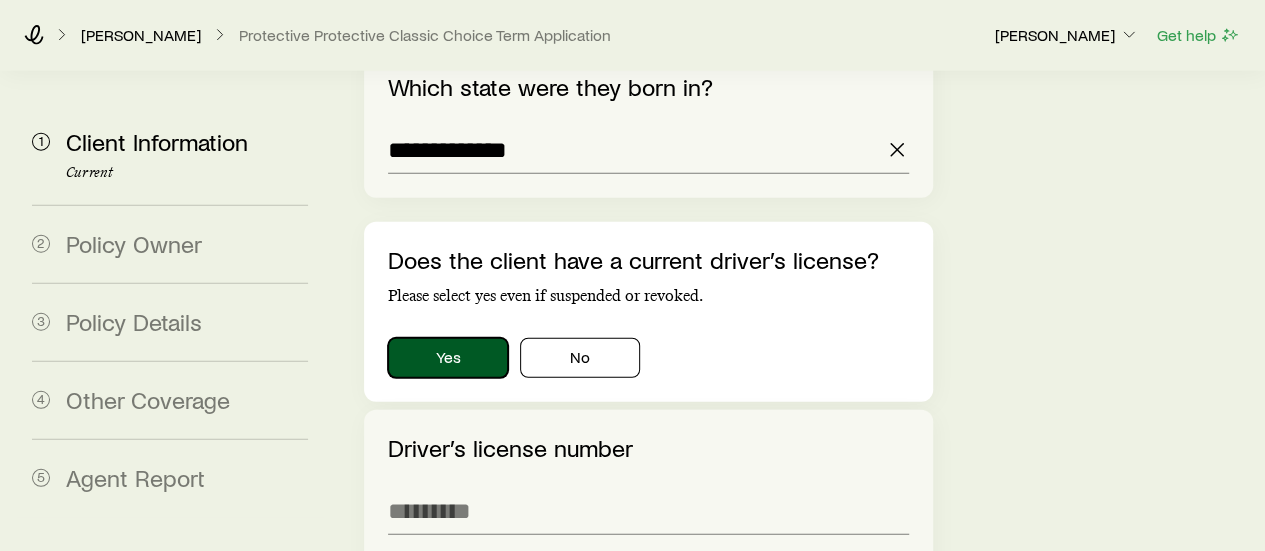 scroll, scrollTop: 2564, scrollLeft: 0, axis: vertical 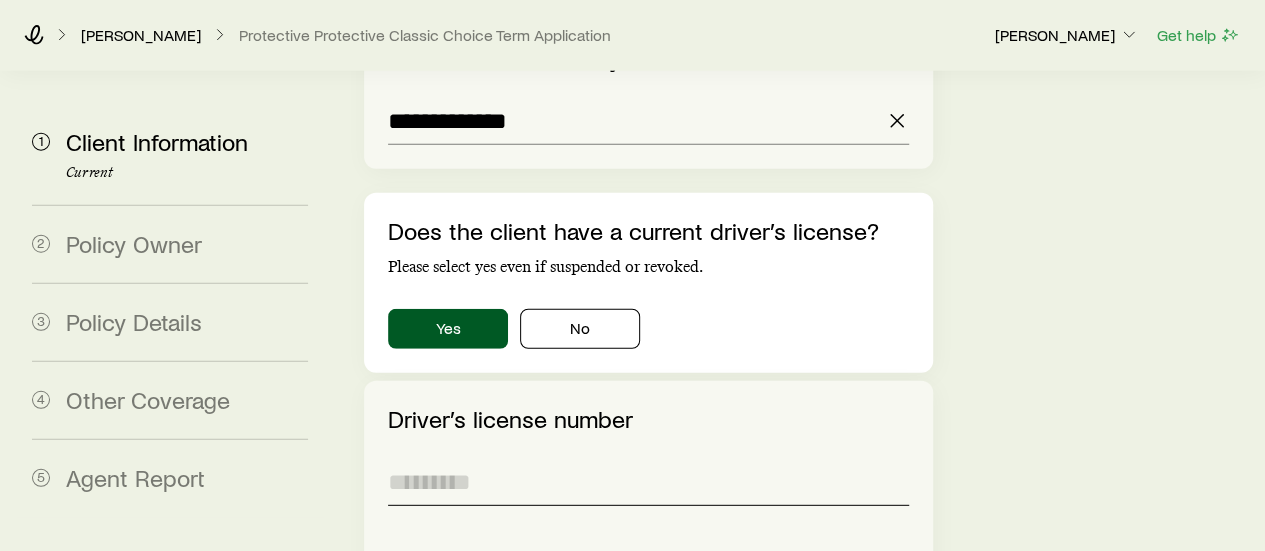 click at bounding box center [648, 482] 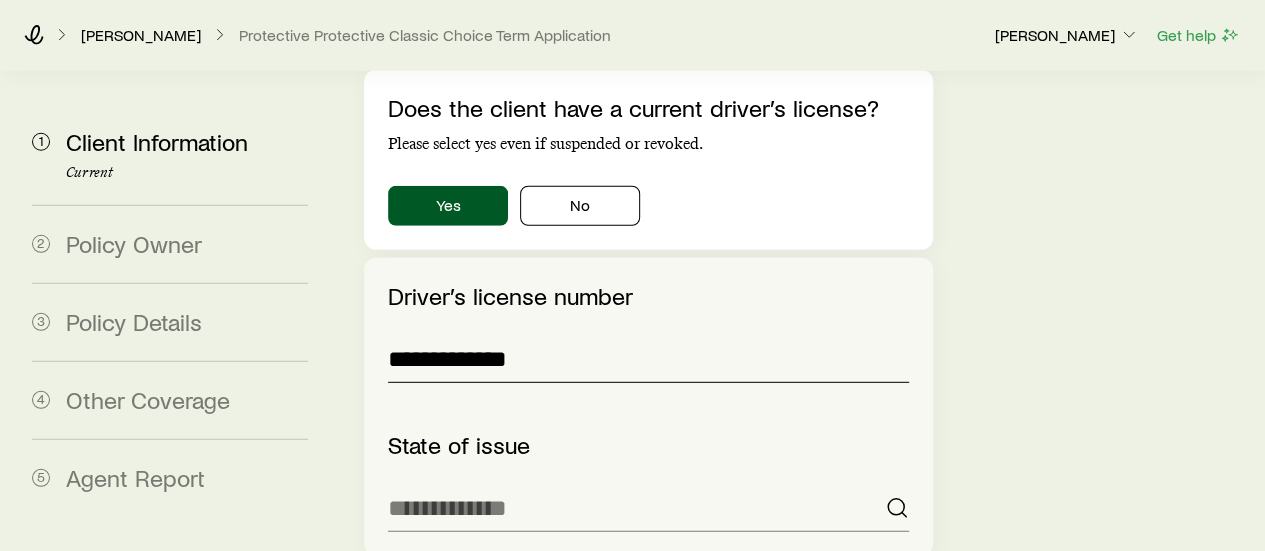 scroll, scrollTop: 2689, scrollLeft: 0, axis: vertical 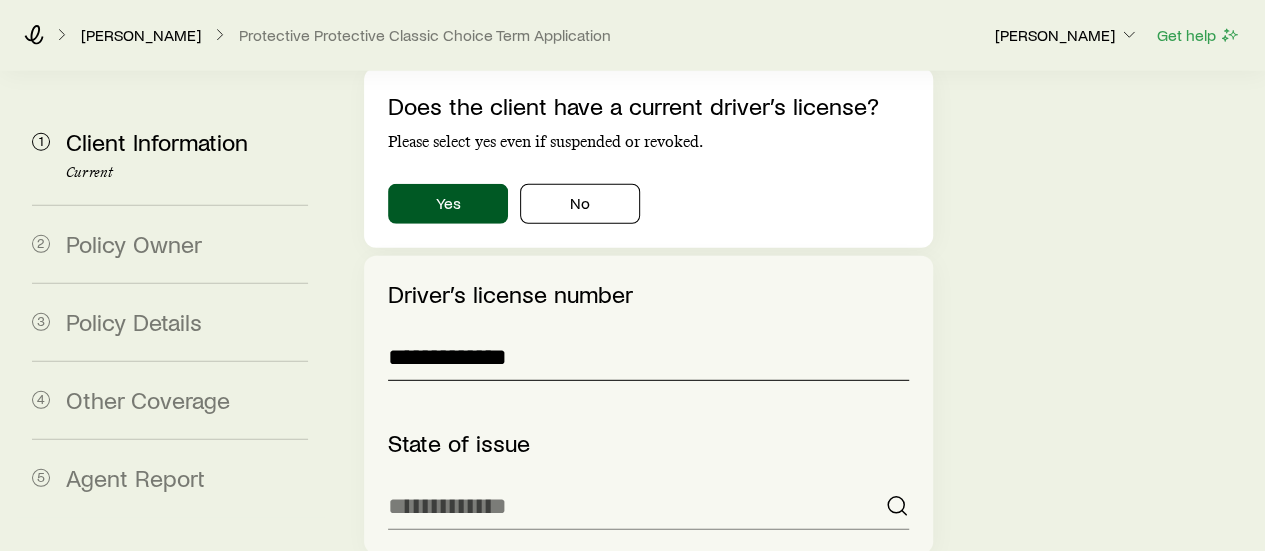 type on "**********" 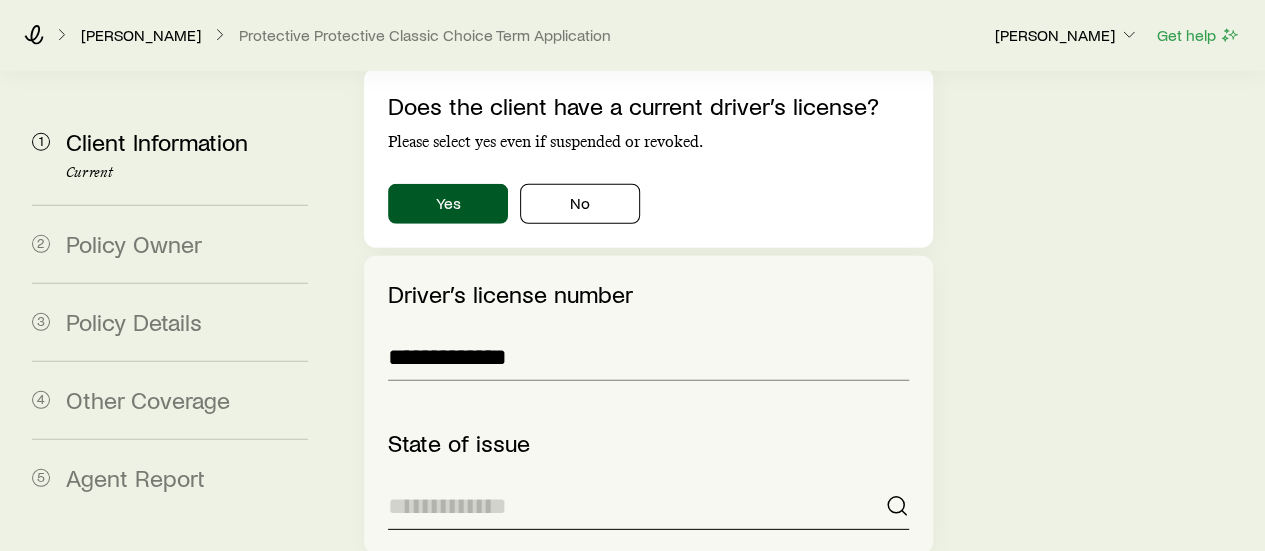 click at bounding box center (648, 506) 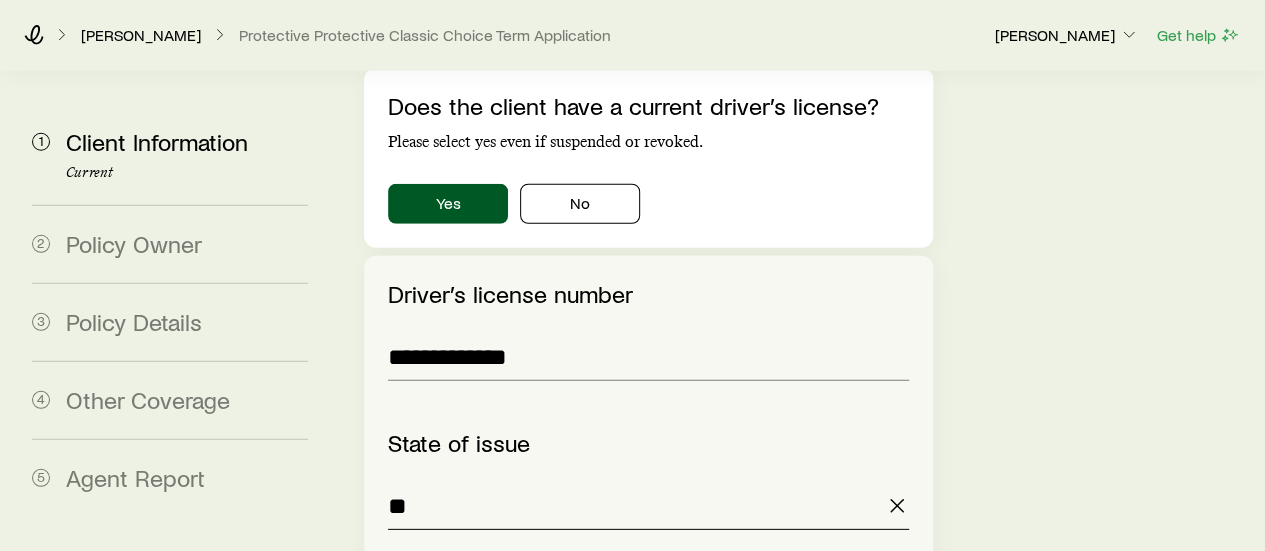 click at bounding box center (388, 482) 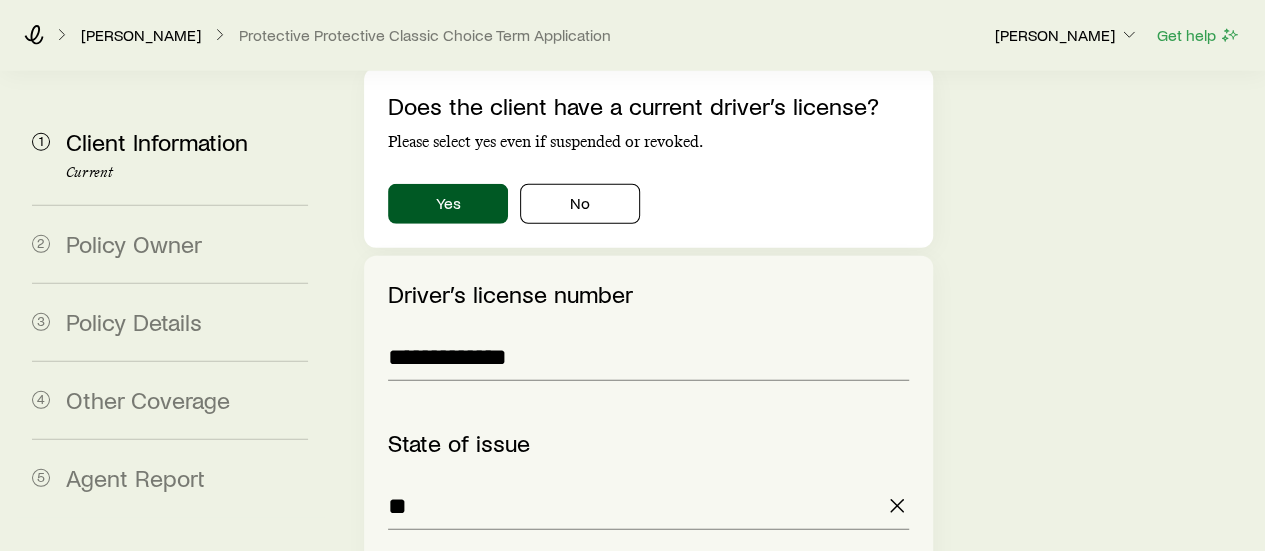 click on "[US_STATE] ([GEOGRAPHIC_DATA])" at bounding box center [569, 559] 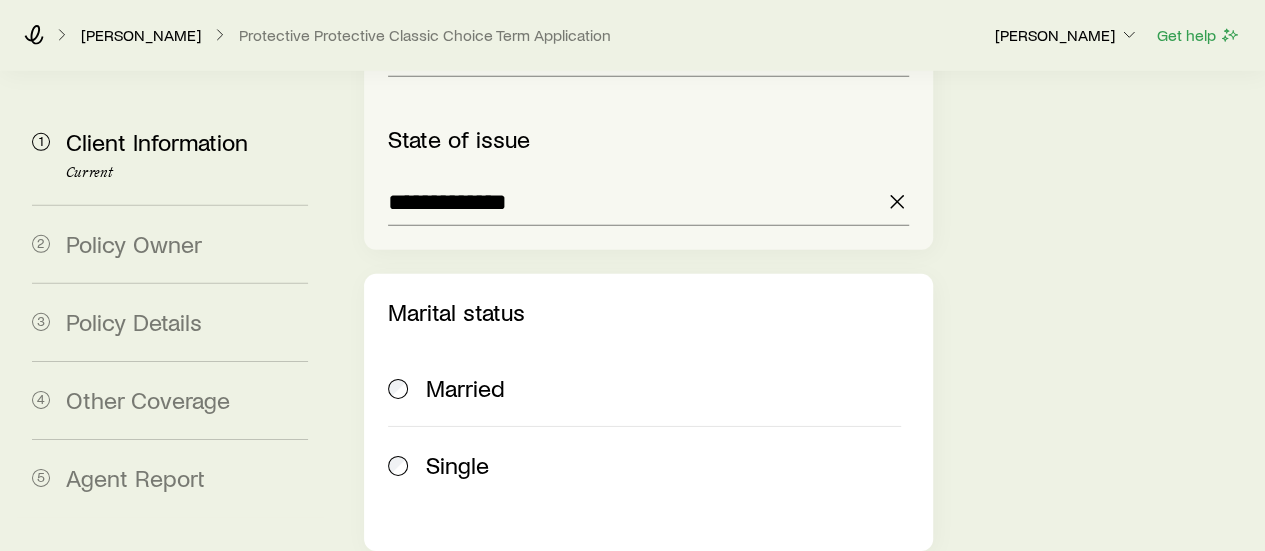 scroll, scrollTop: 3010, scrollLeft: 0, axis: vertical 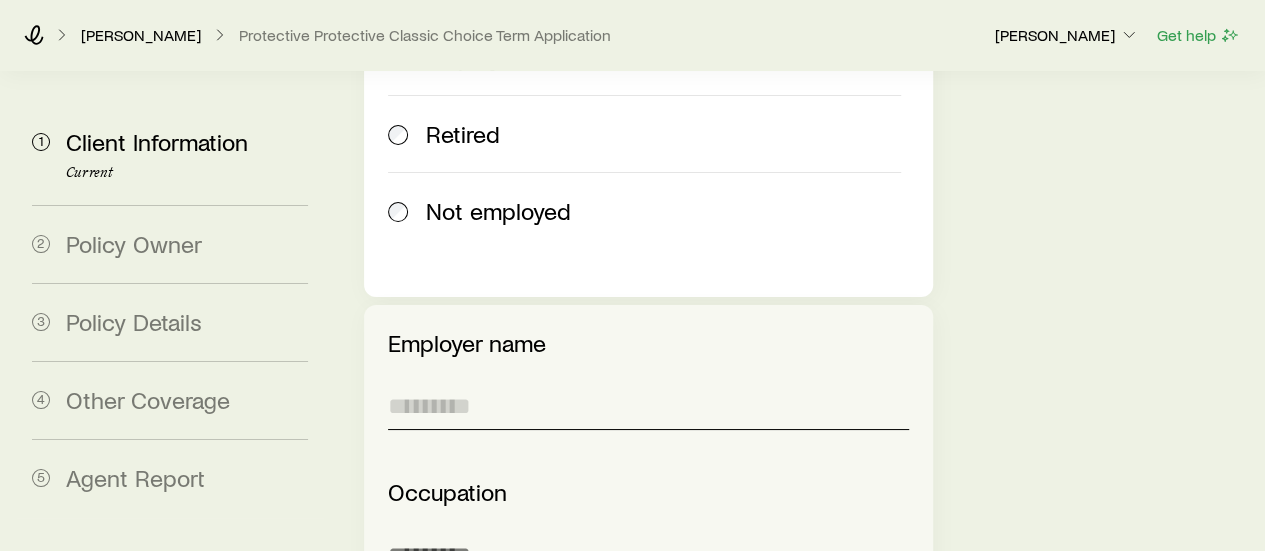 click at bounding box center (648, 406) 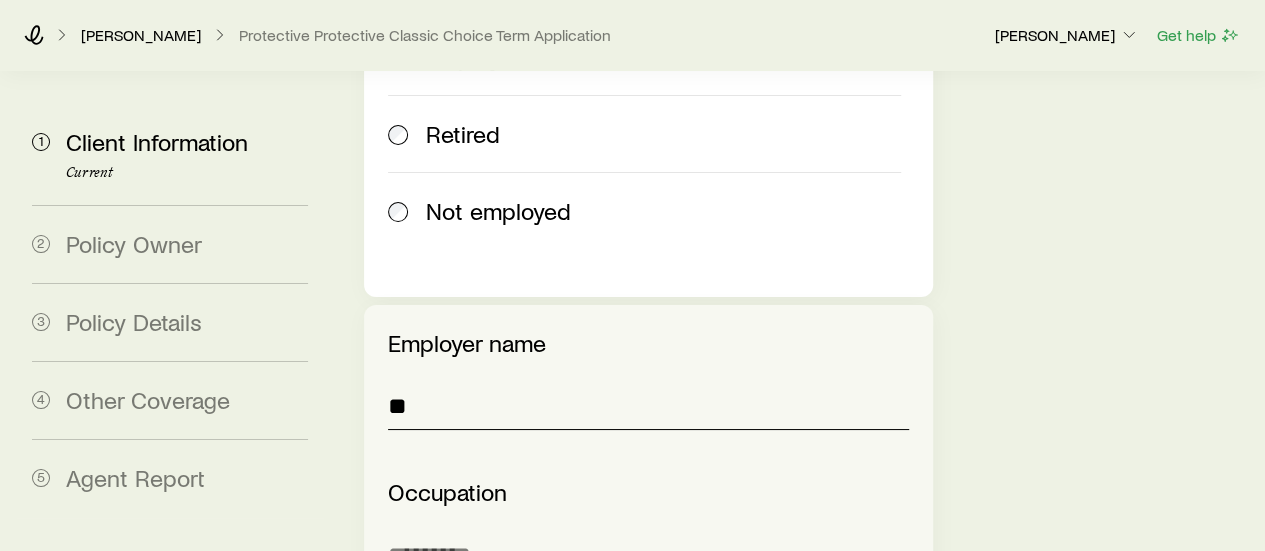 type on "*" 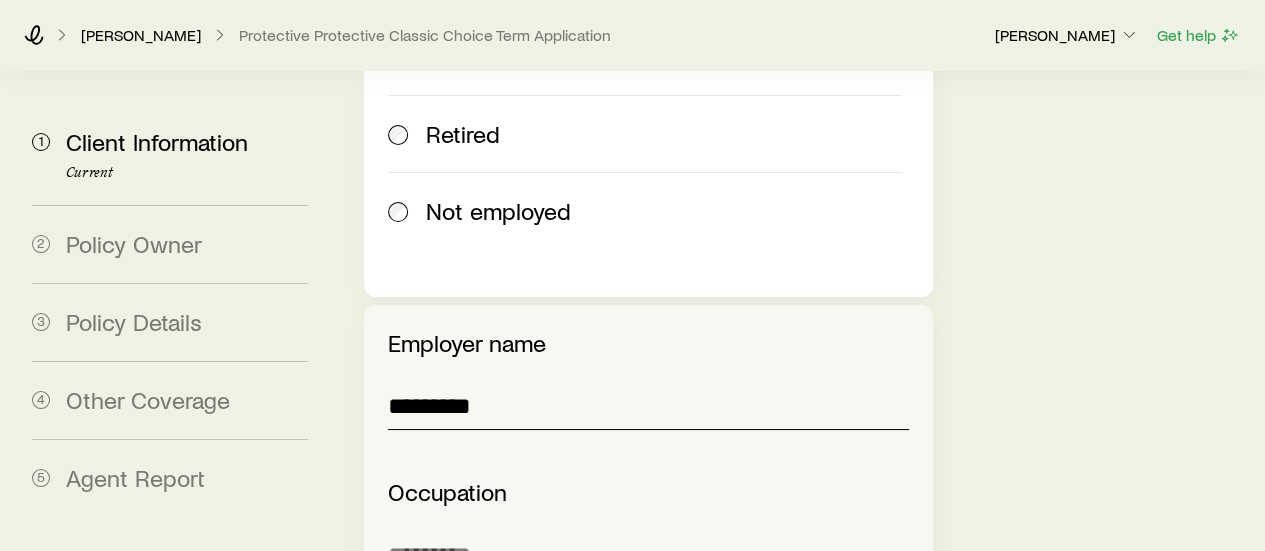 click on "********" at bounding box center (648, 406) 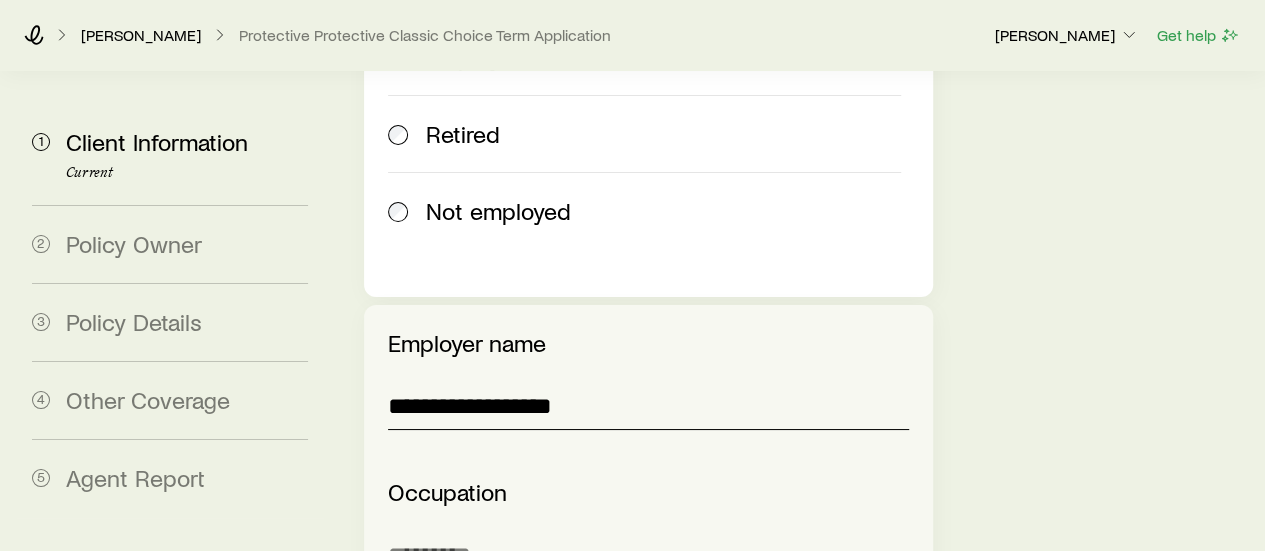 click on "**********" at bounding box center [648, 406] 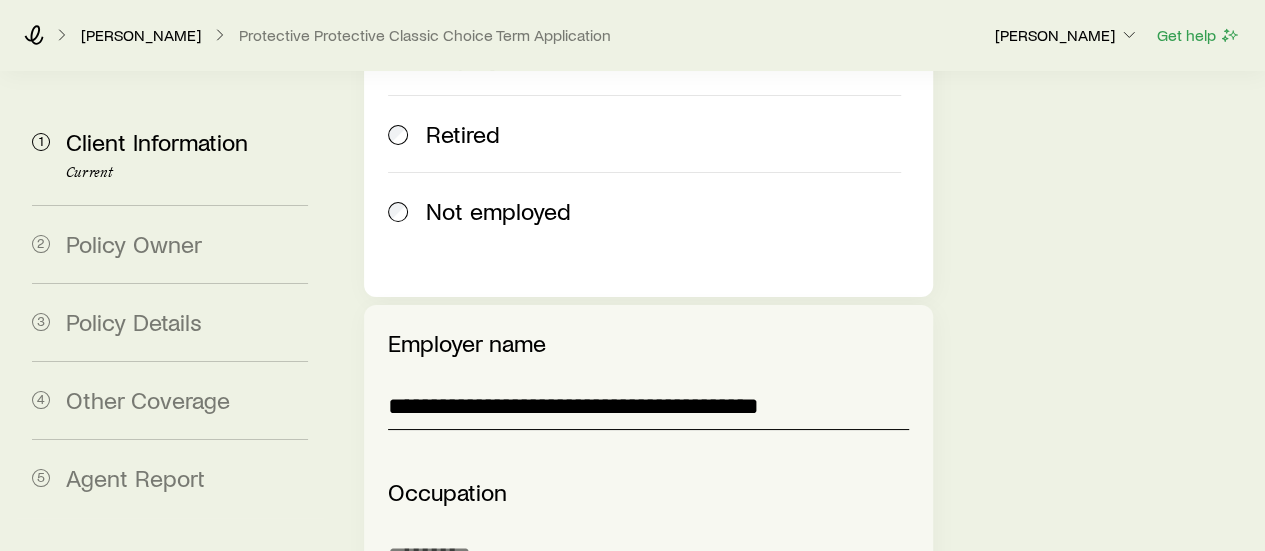 type on "**********" 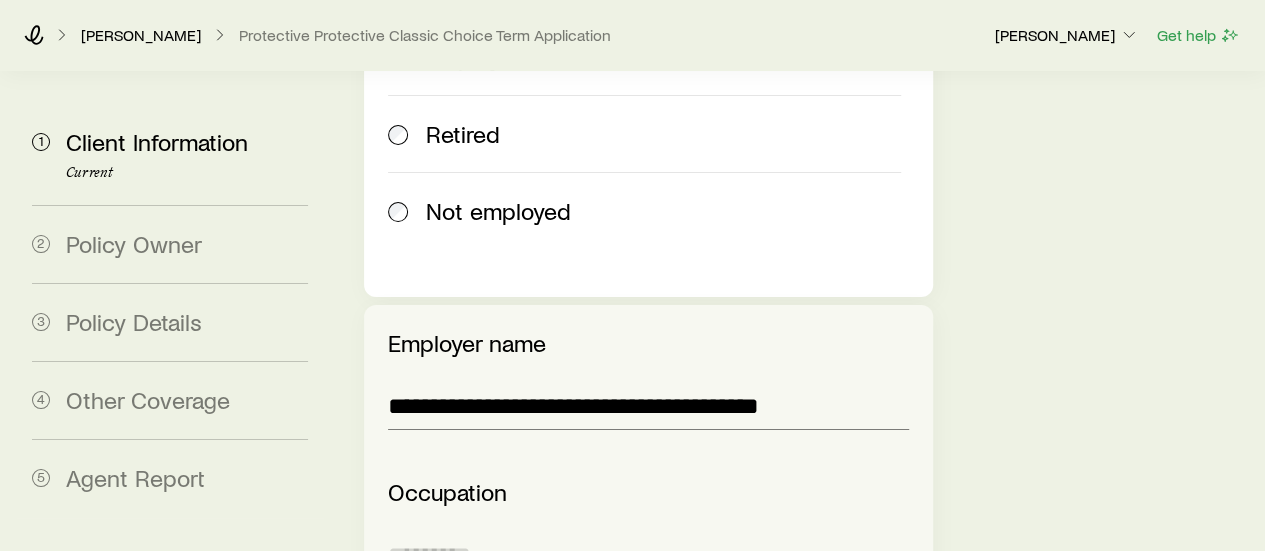 click at bounding box center [648, 555] 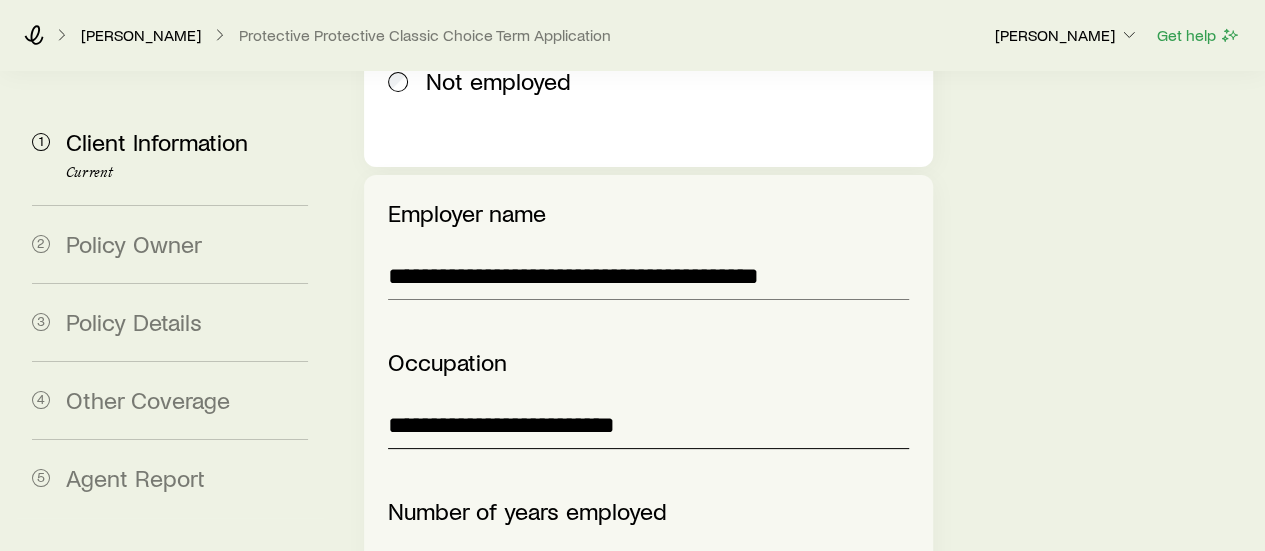 scroll, scrollTop: 3759, scrollLeft: 0, axis: vertical 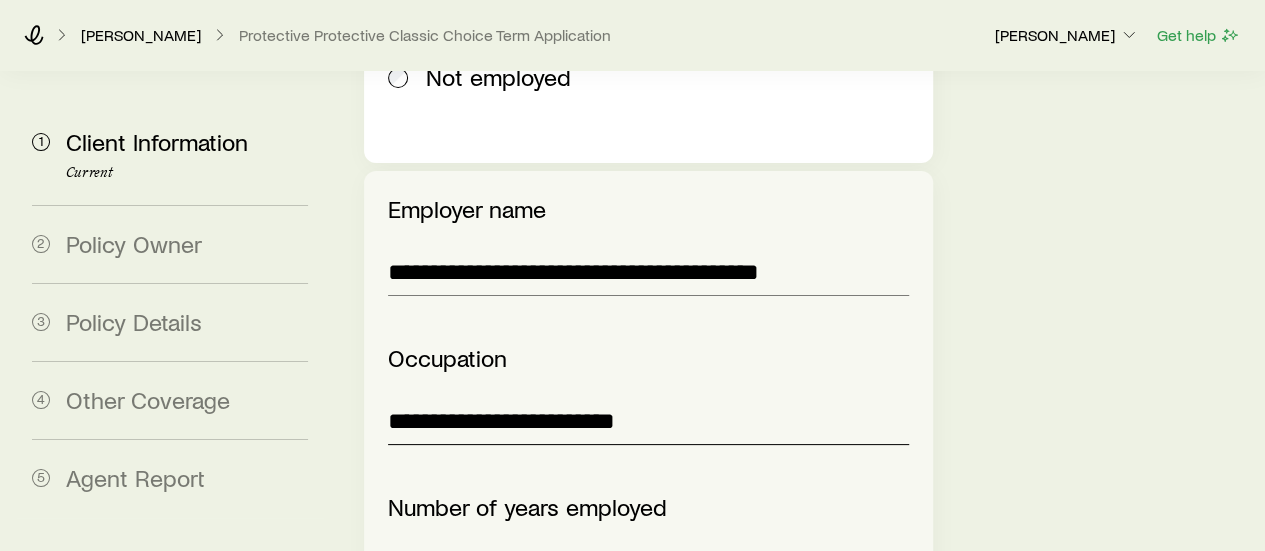 type on "**********" 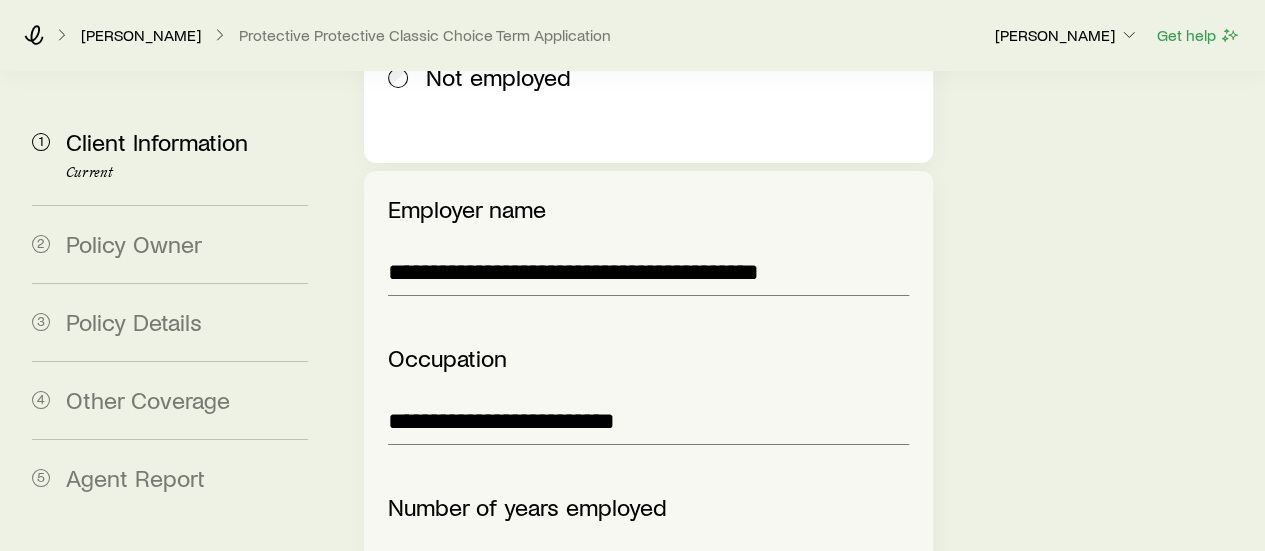 click at bounding box center (448, 570) 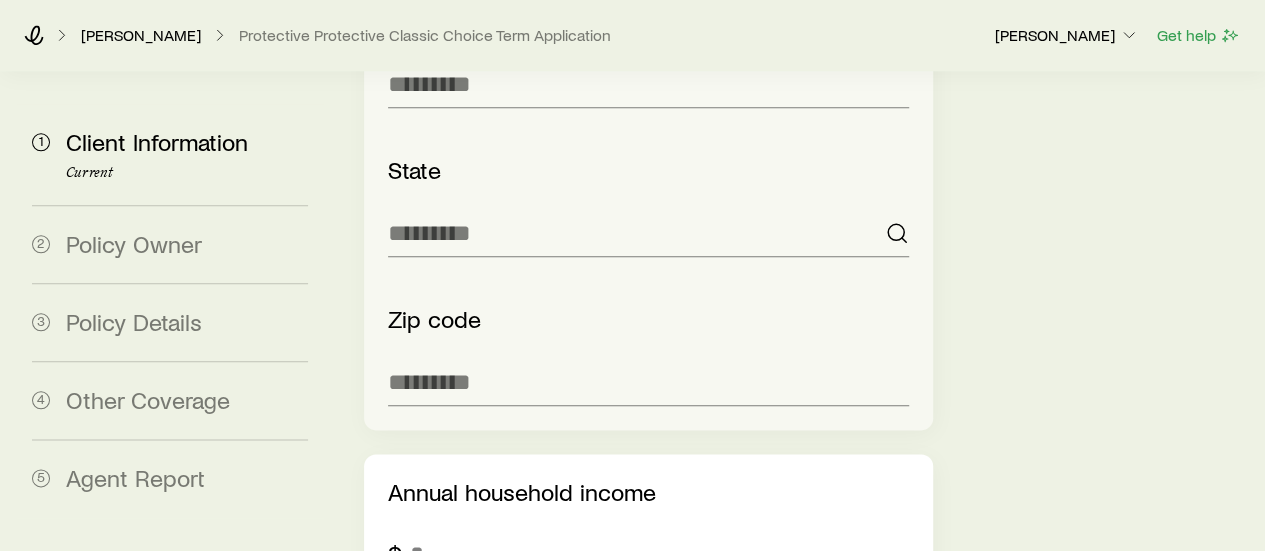 scroll, scrollTop: 4787, scrollLeft: 0, axis: vertical 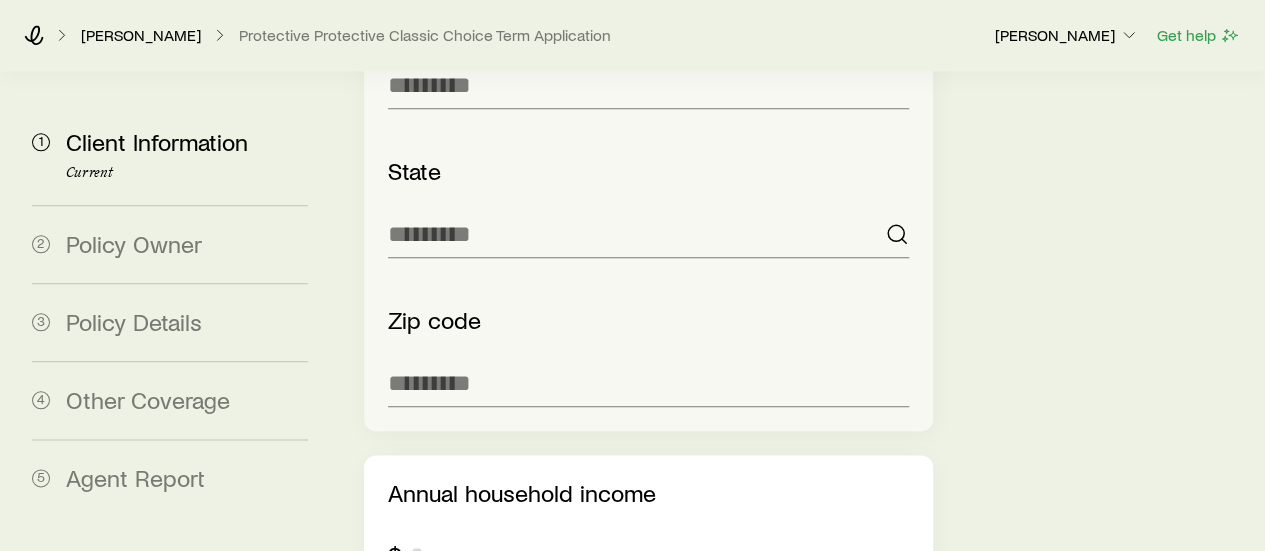 click on "Annual household income $" at bounding box center [648, 529] 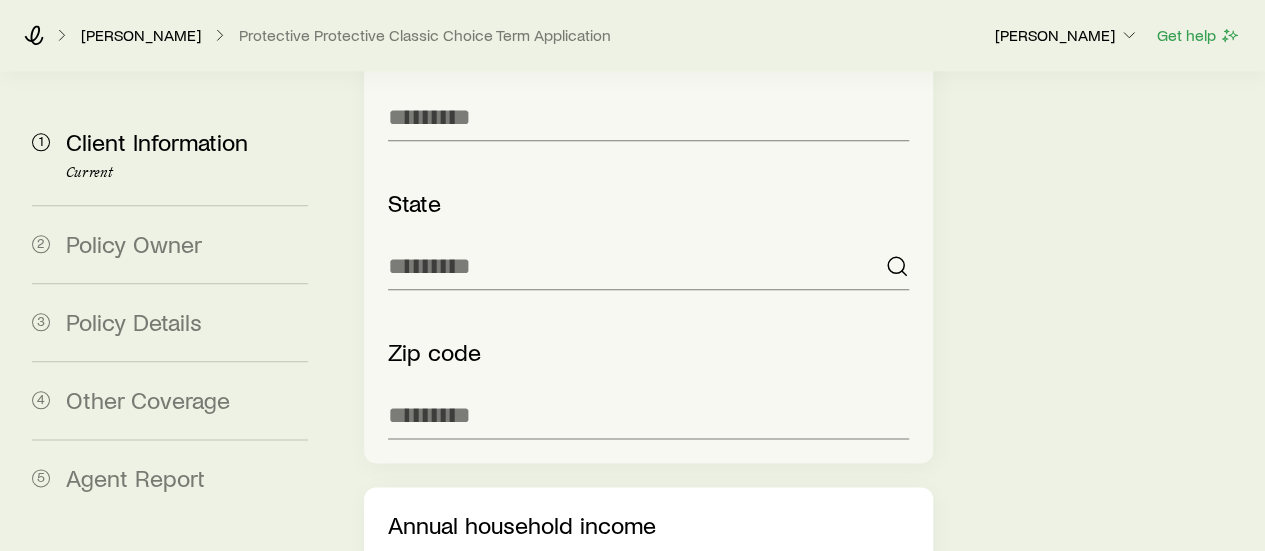type on "*" 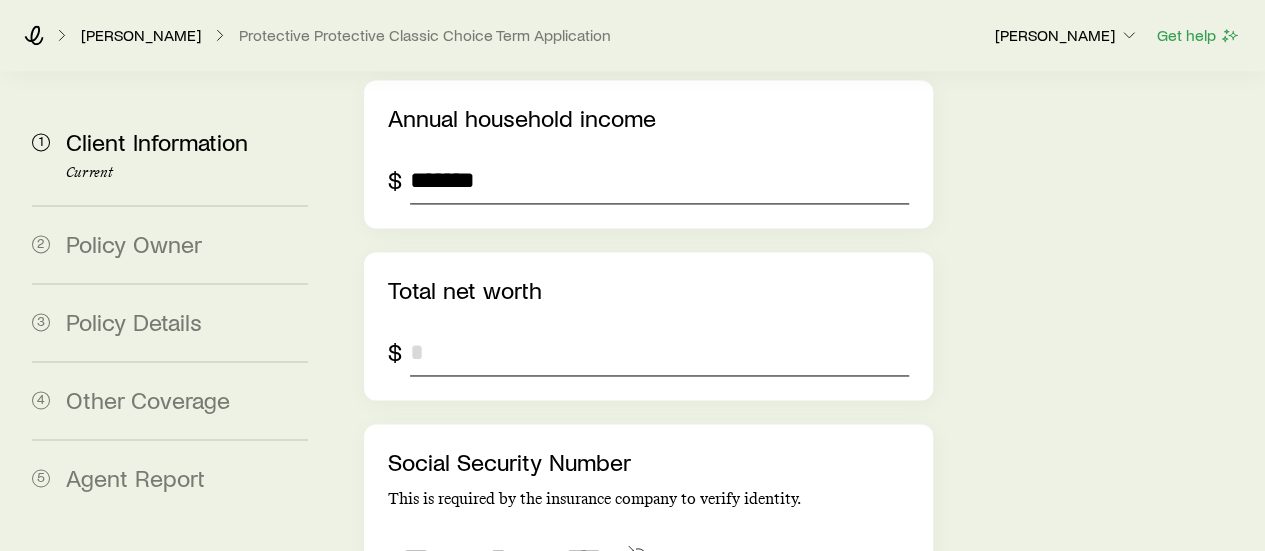 scroll, scrollTop: 5186, scrollLeft: 0, axis: vertical 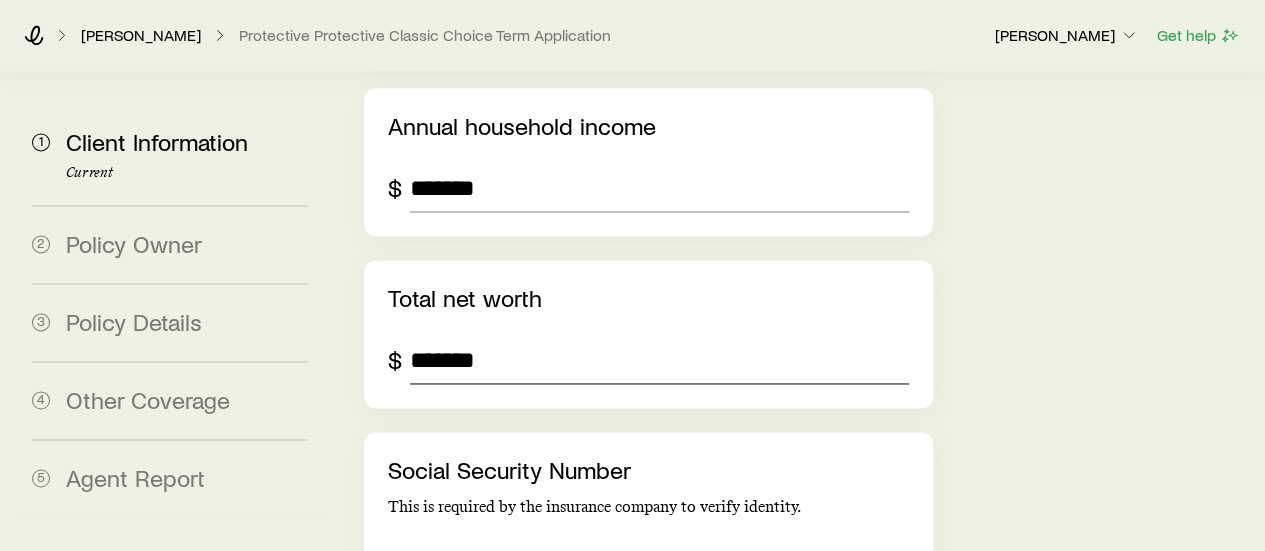 type on "*******" 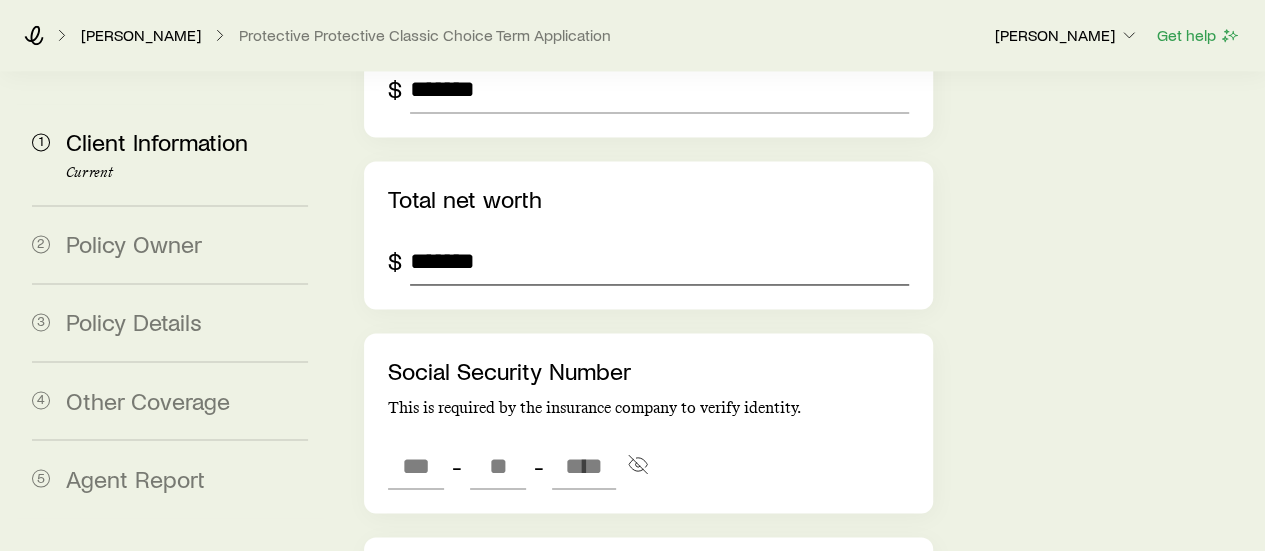 scroll, scrollTop: 5286, scrollLeft: 0, axis: vertical 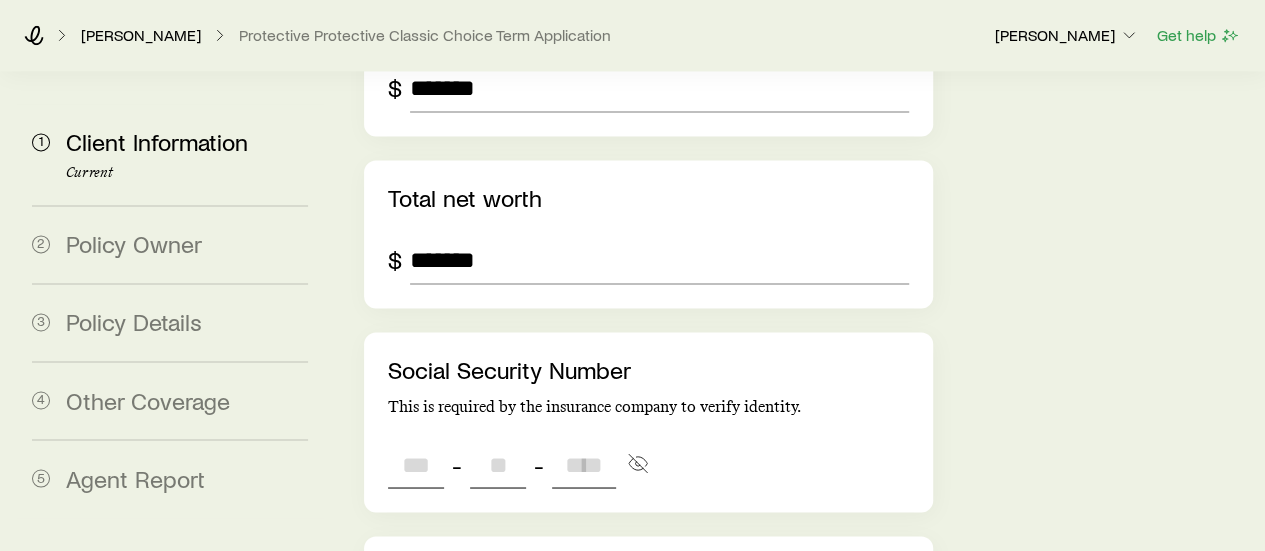 click at bounding box center (416, 464) 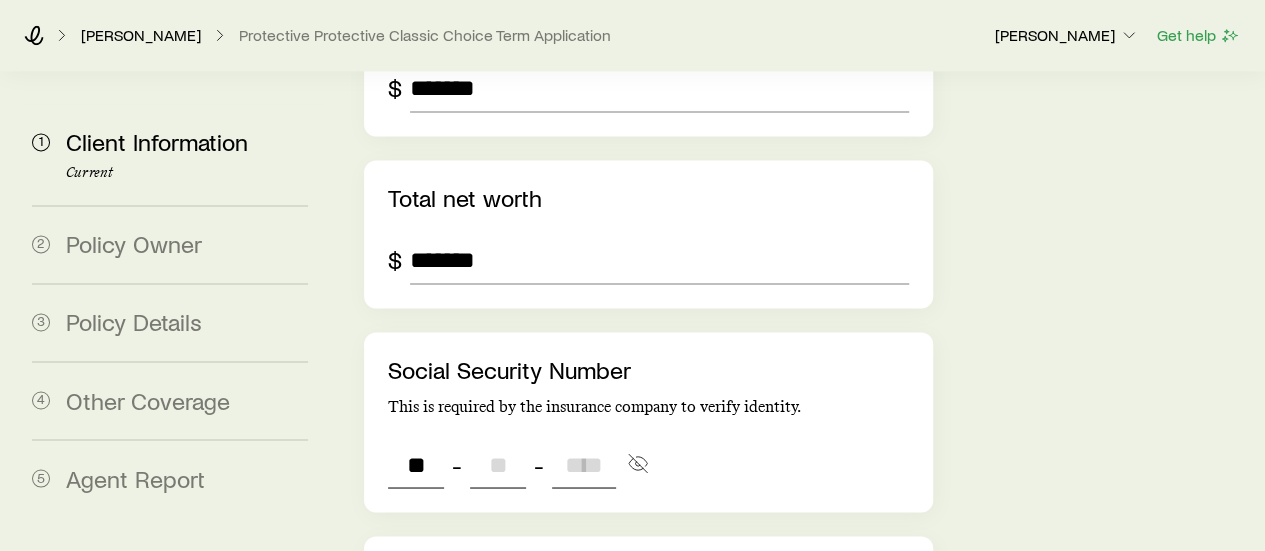 type on "***" 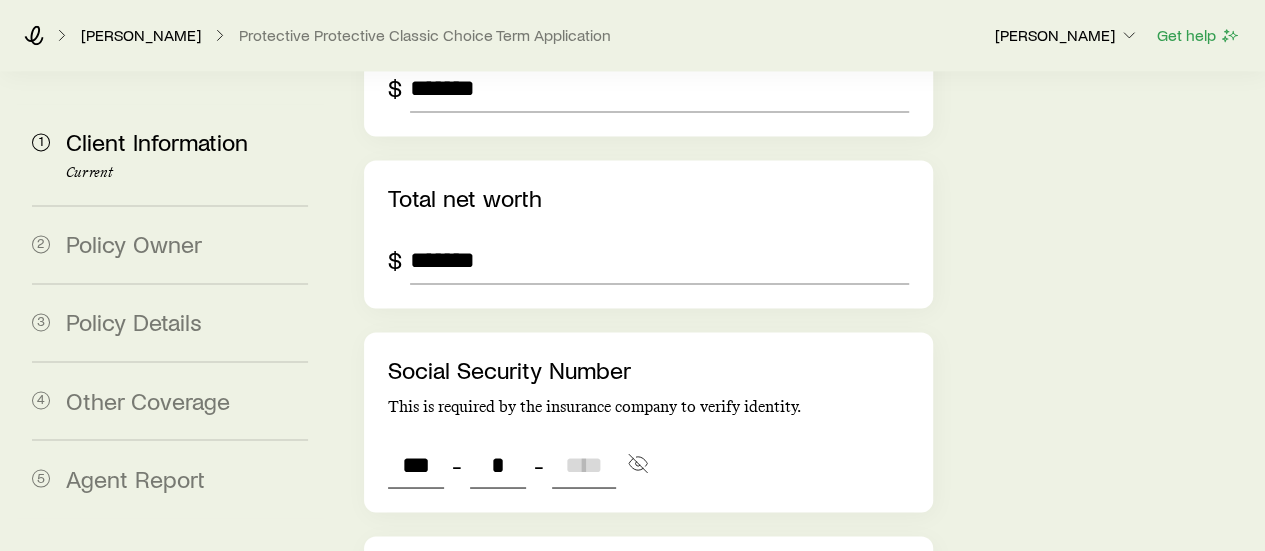 type on "**" 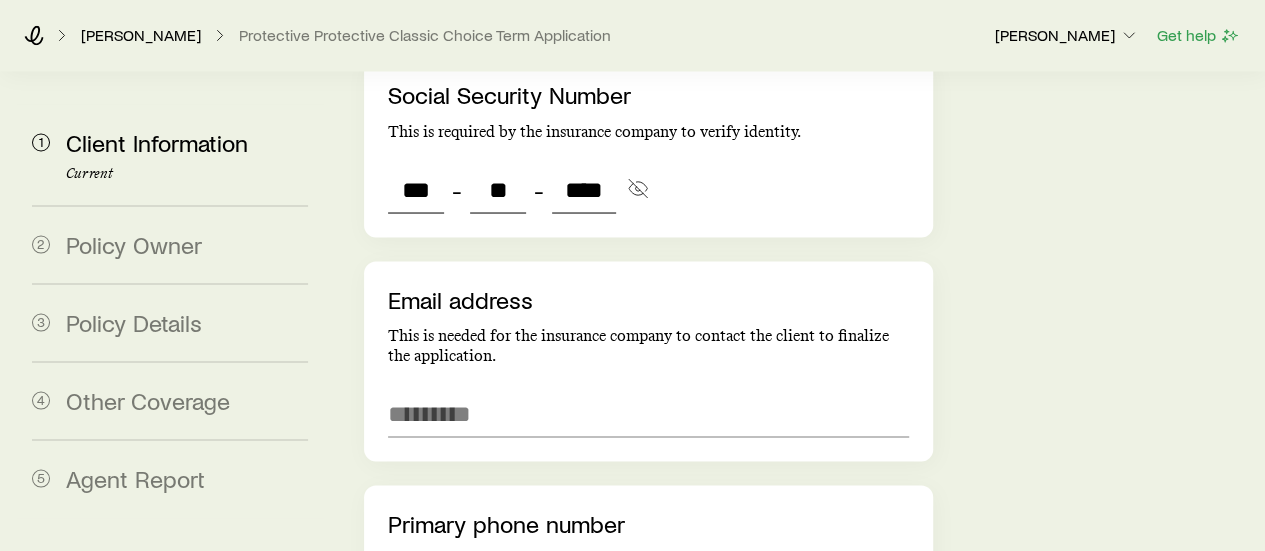 scroll, scrollTop: 5573, scrollLeft: 0, axis: vertical 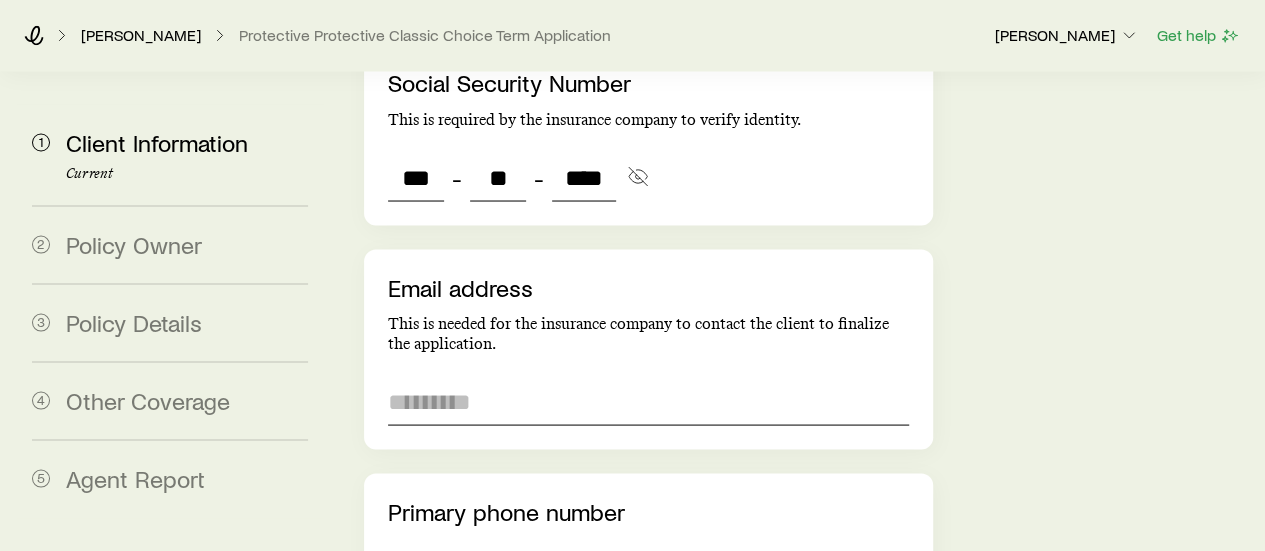 type on "****" 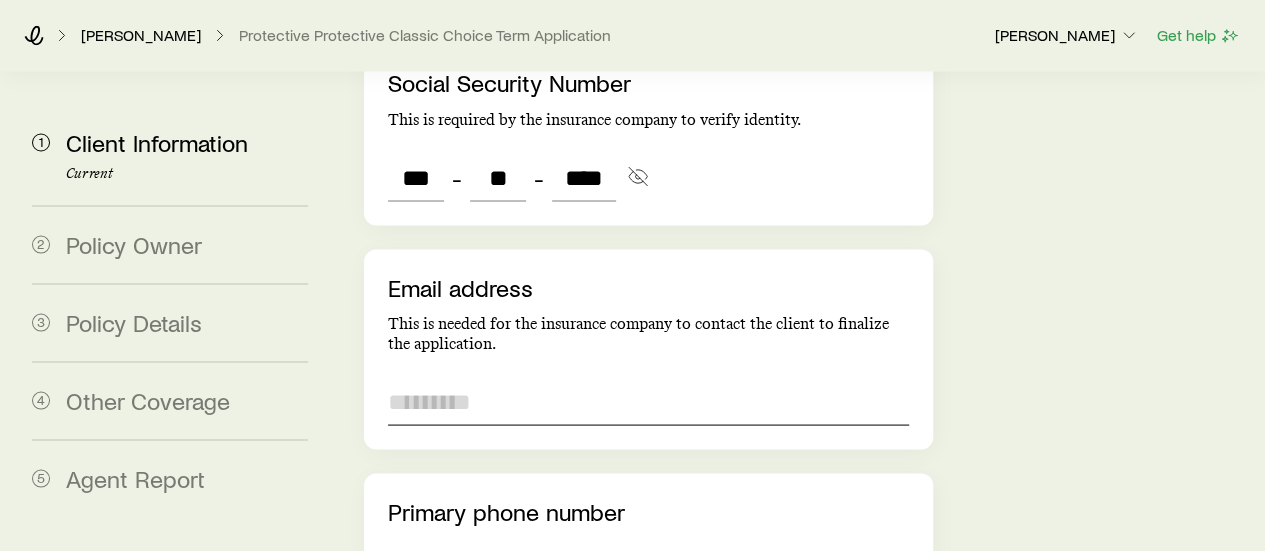 click at bounding box center (648, 401) 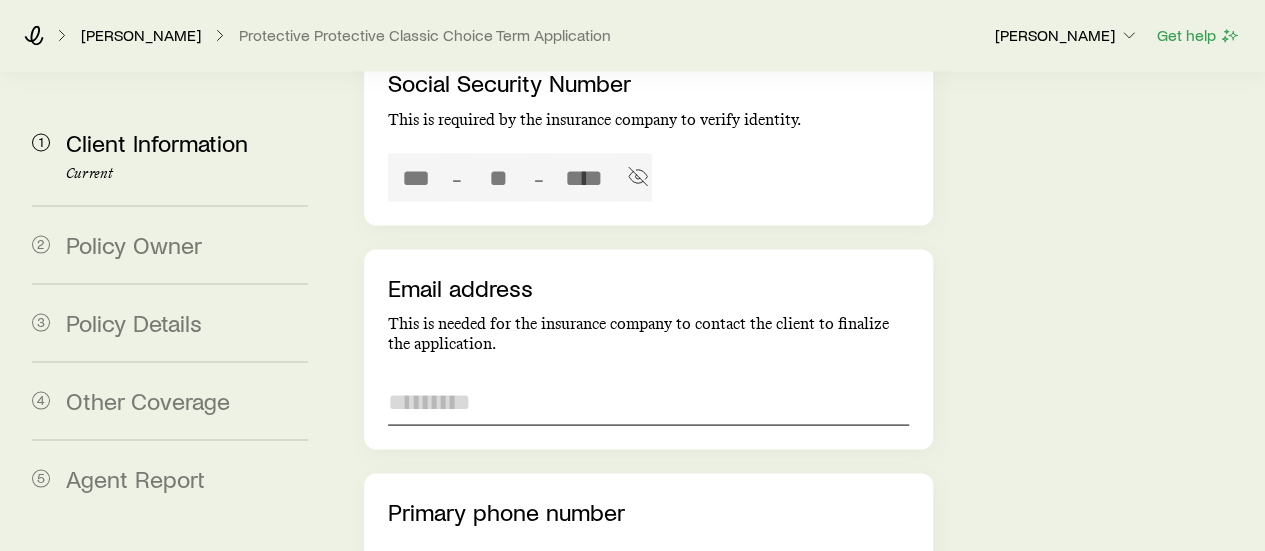 type on "***" 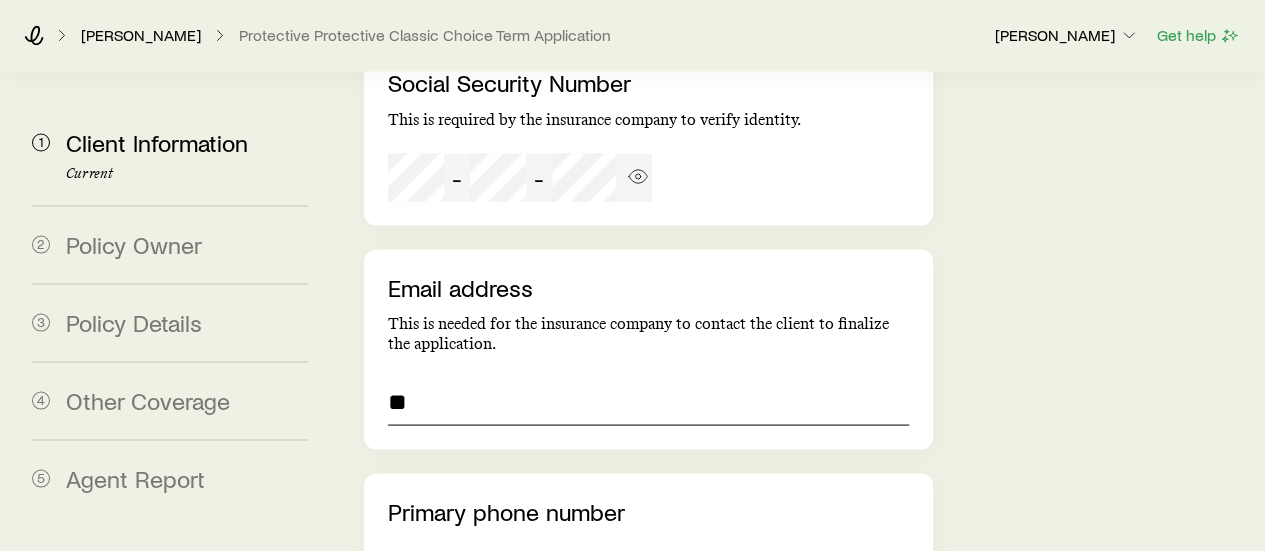 type on "*" 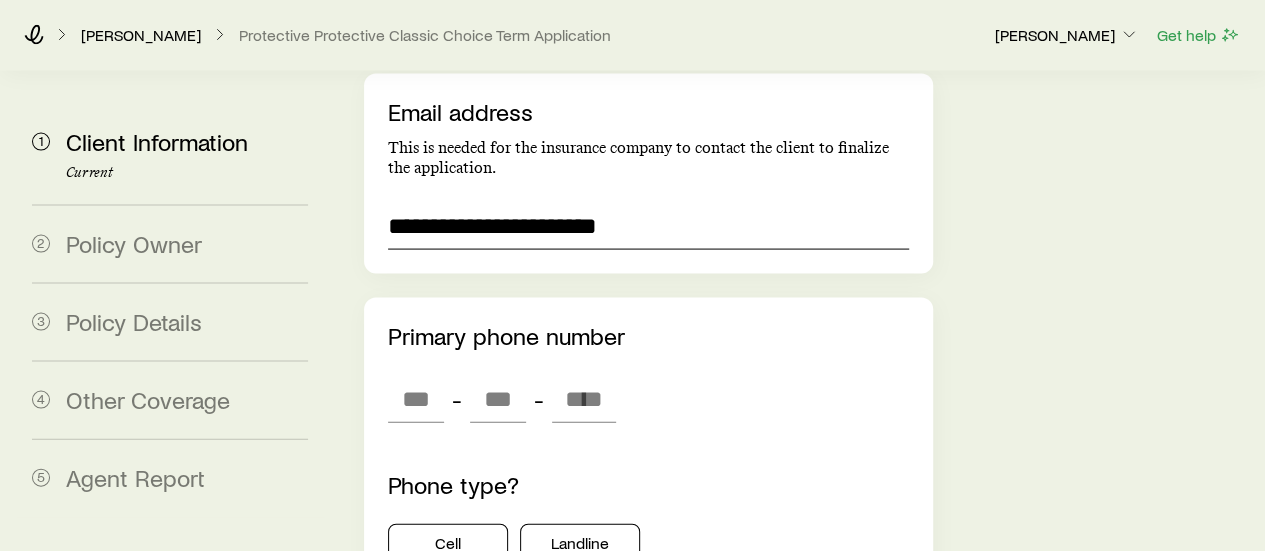 scroll, scrollTop: 5751, scrollLeft: 0, axis: vertical 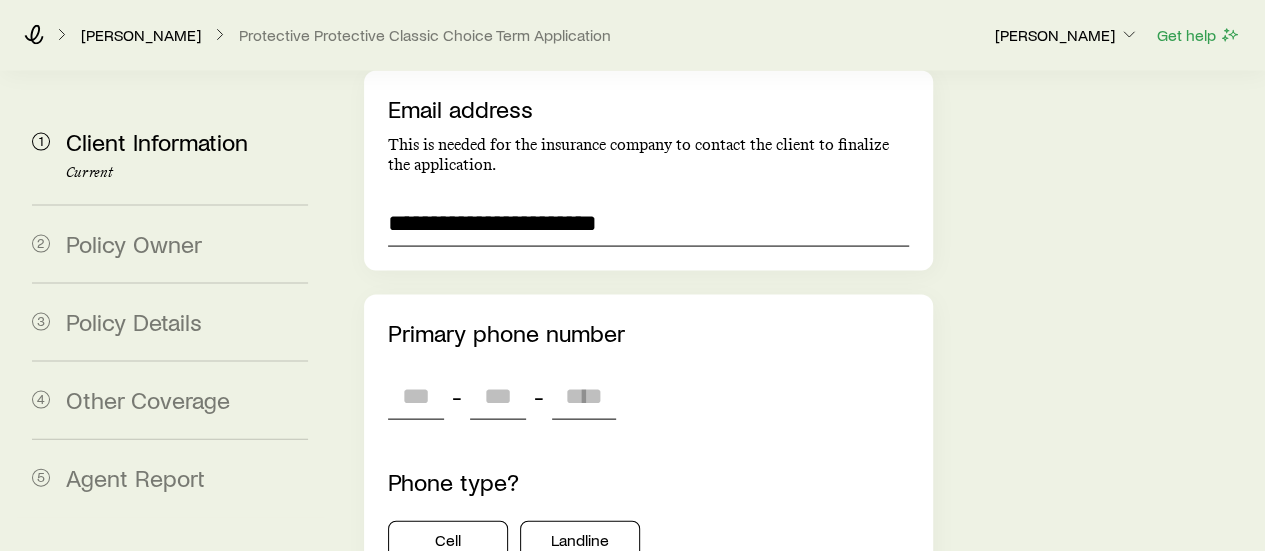 type on "**********" 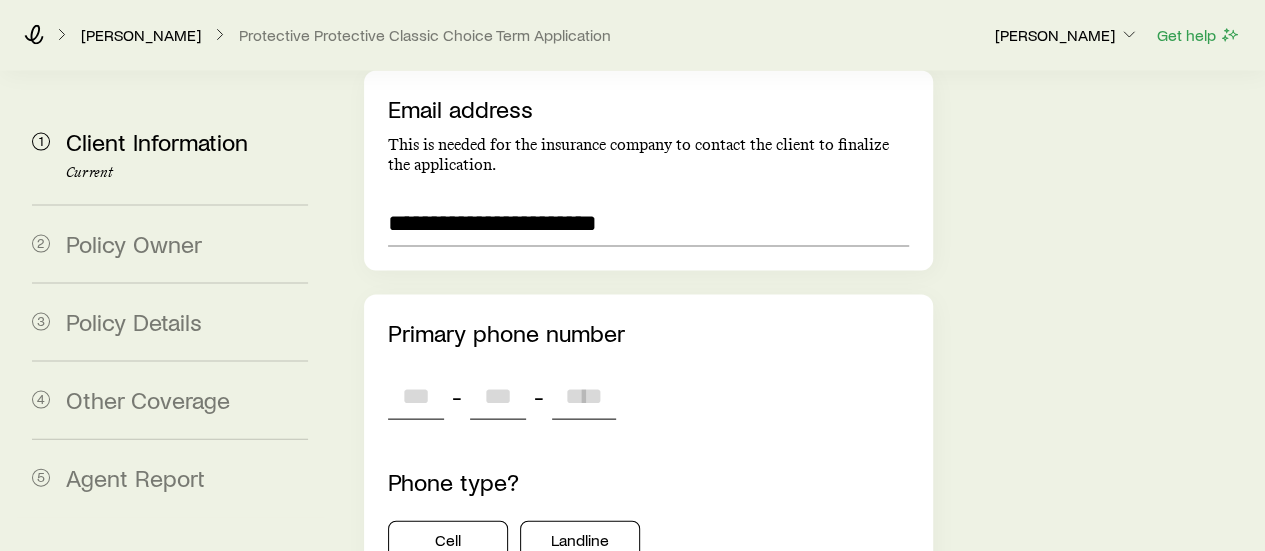 click at bounding box center (416, 396) 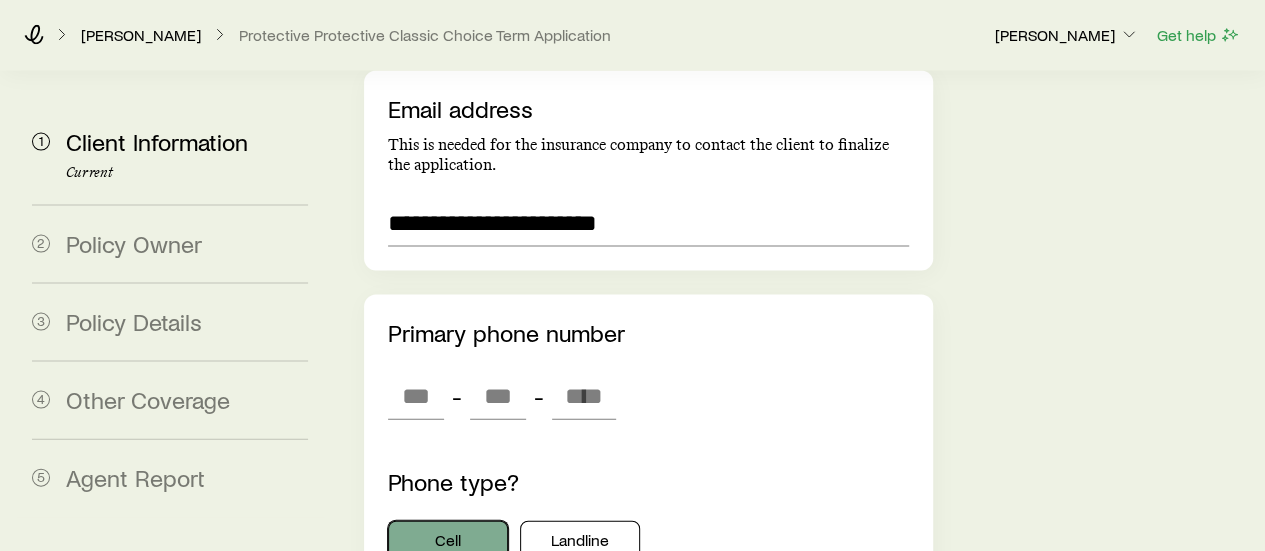 click on "Phone type? Cell Landline" at bounding box center [648, 514] 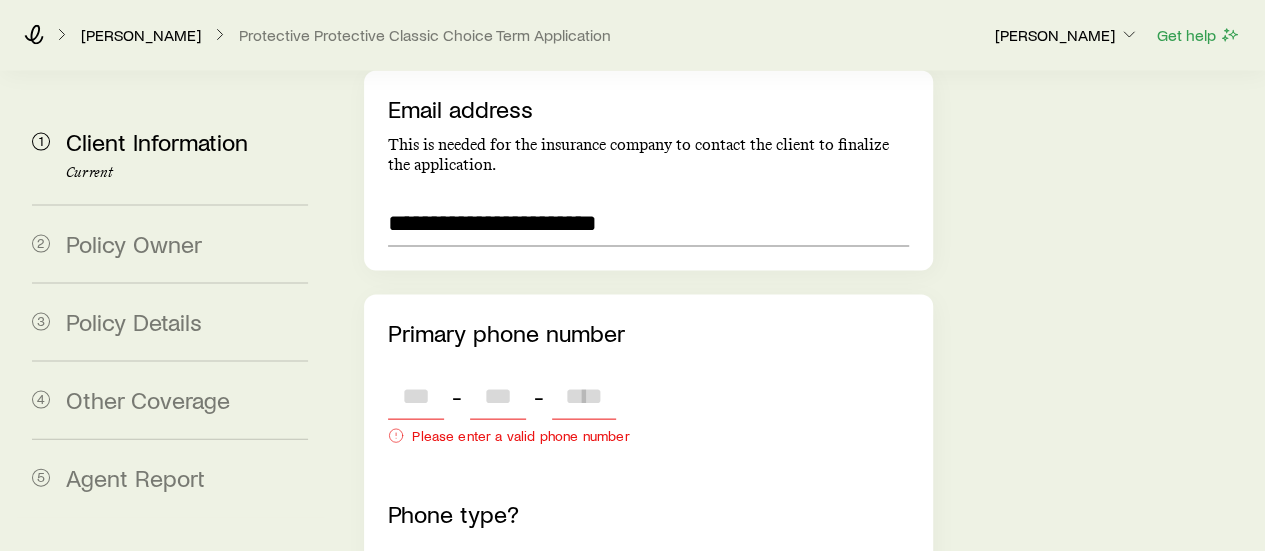click at bounding box center (416, 396) 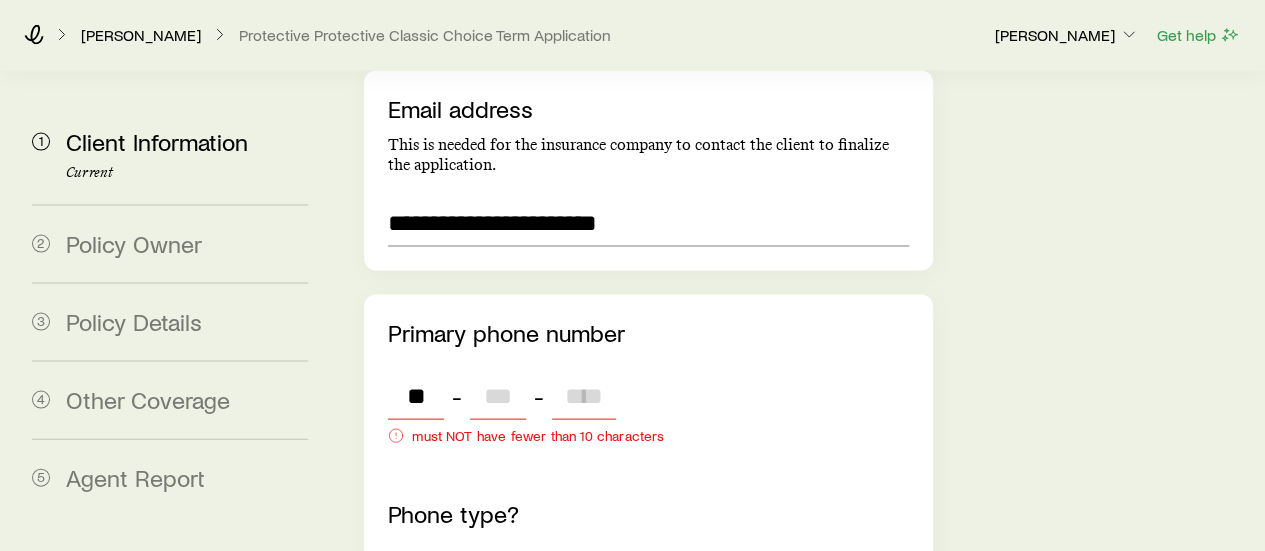 type on "***" 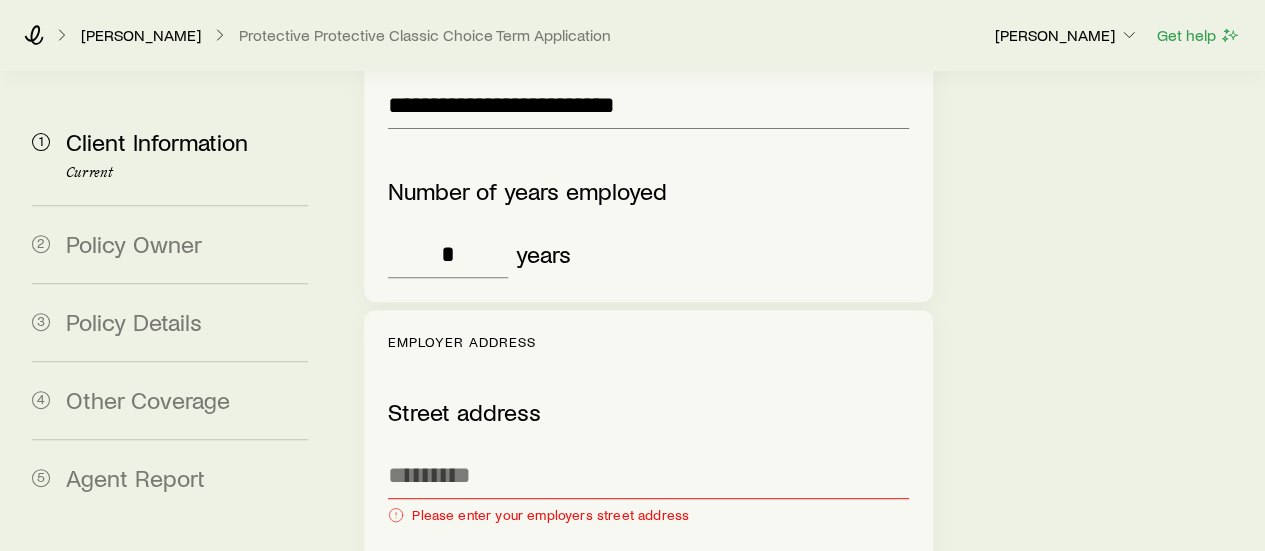 scroll, scrollTop: 4077, scrollLeft: 0, axis: vertical 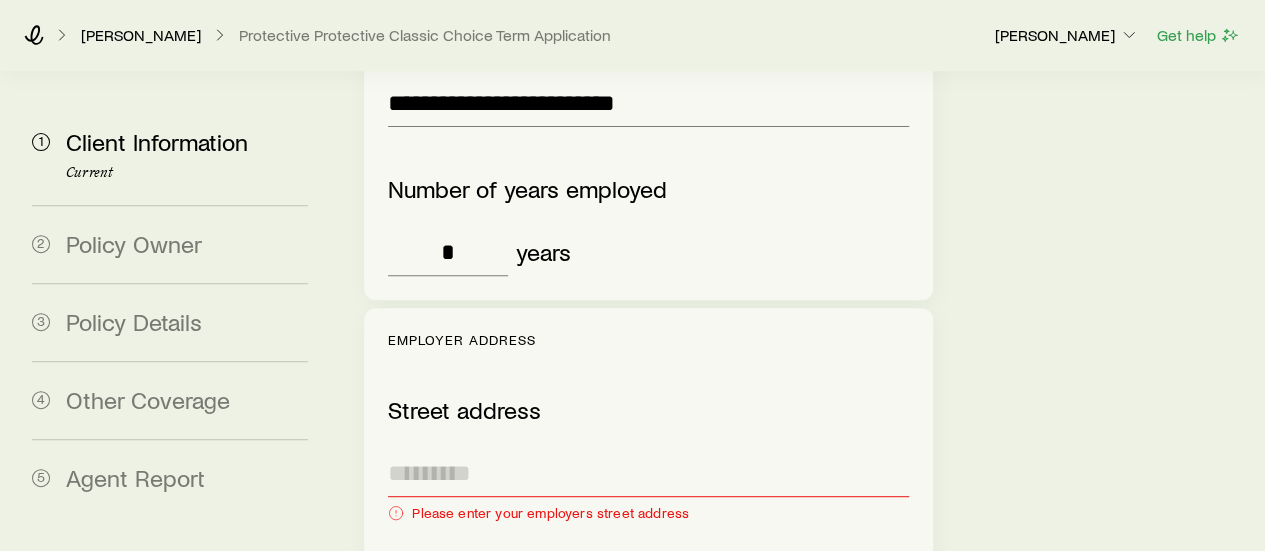 click at bounding box center [648, 473] 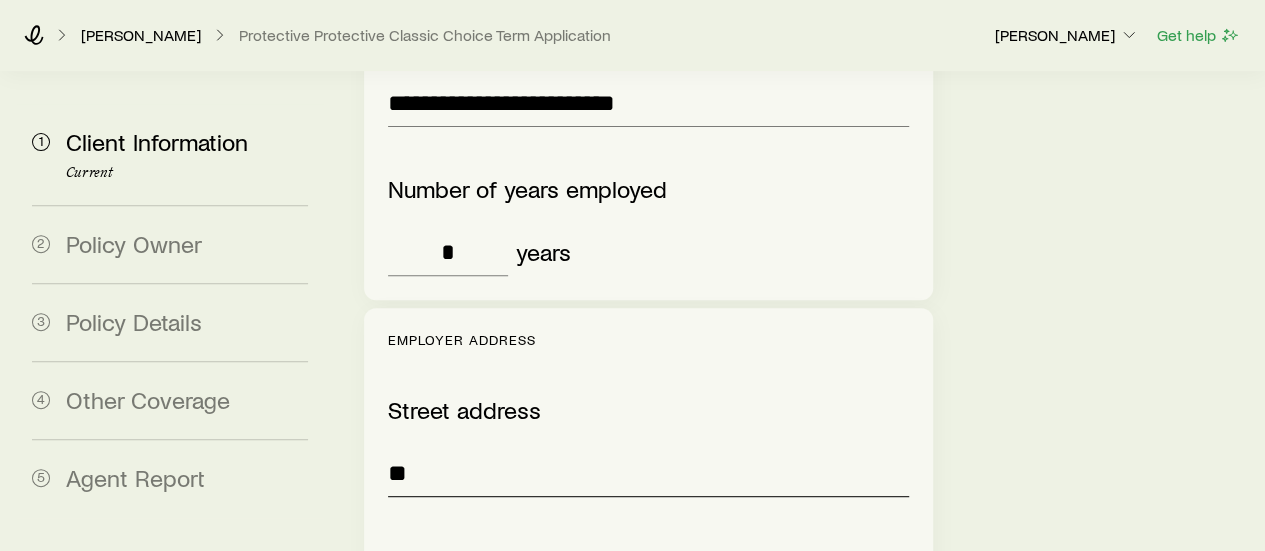 type on "*" 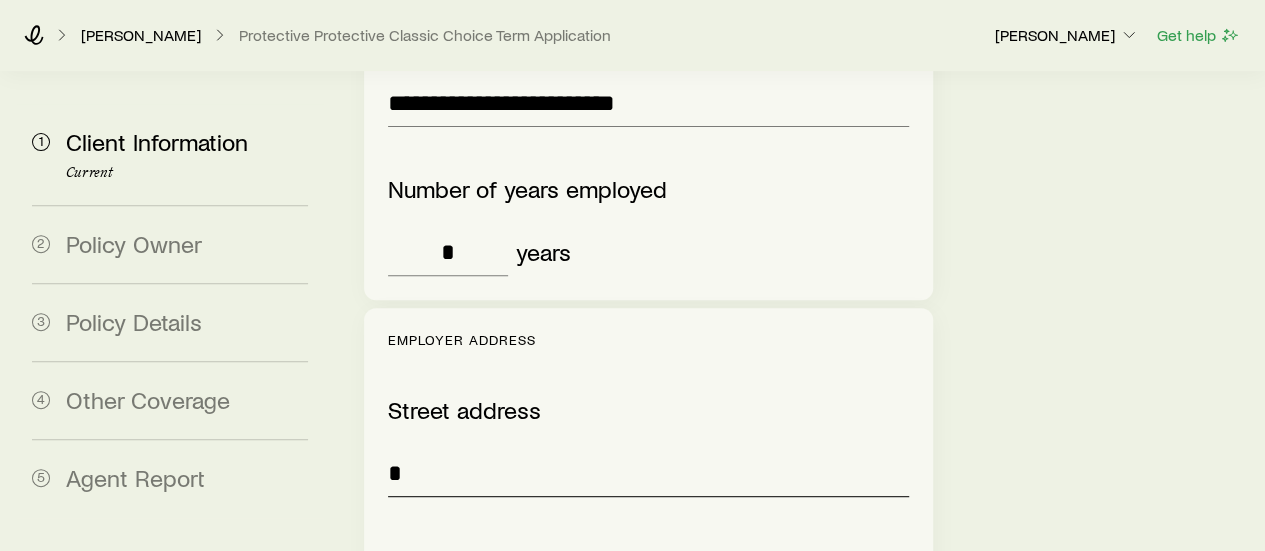 type 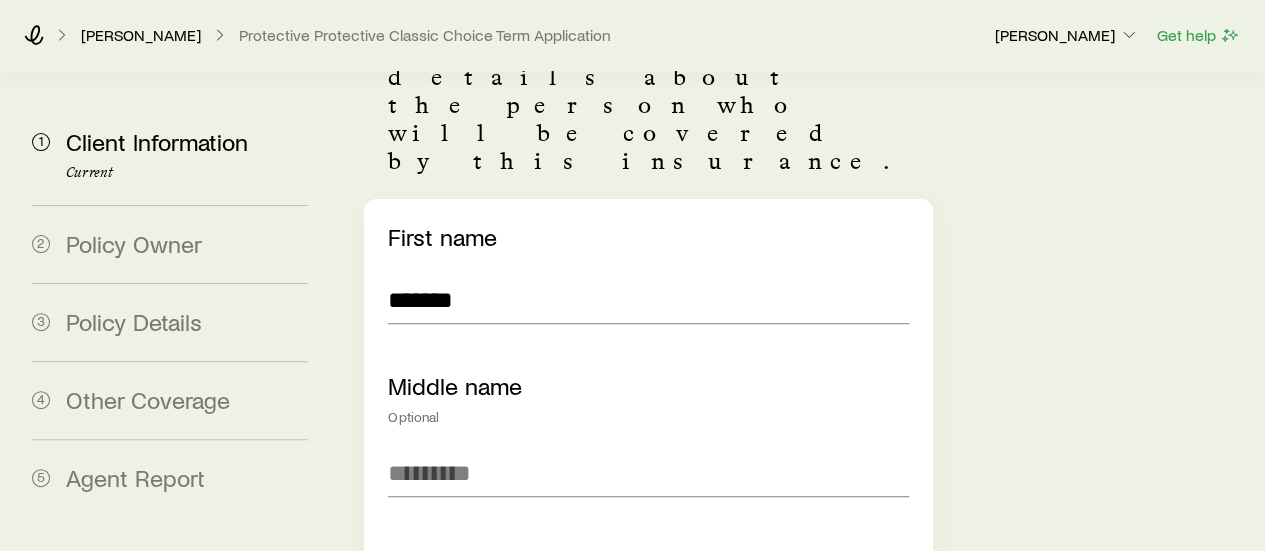 scroll, scrollTop: 0, scrollLeft: 0, axis: both 